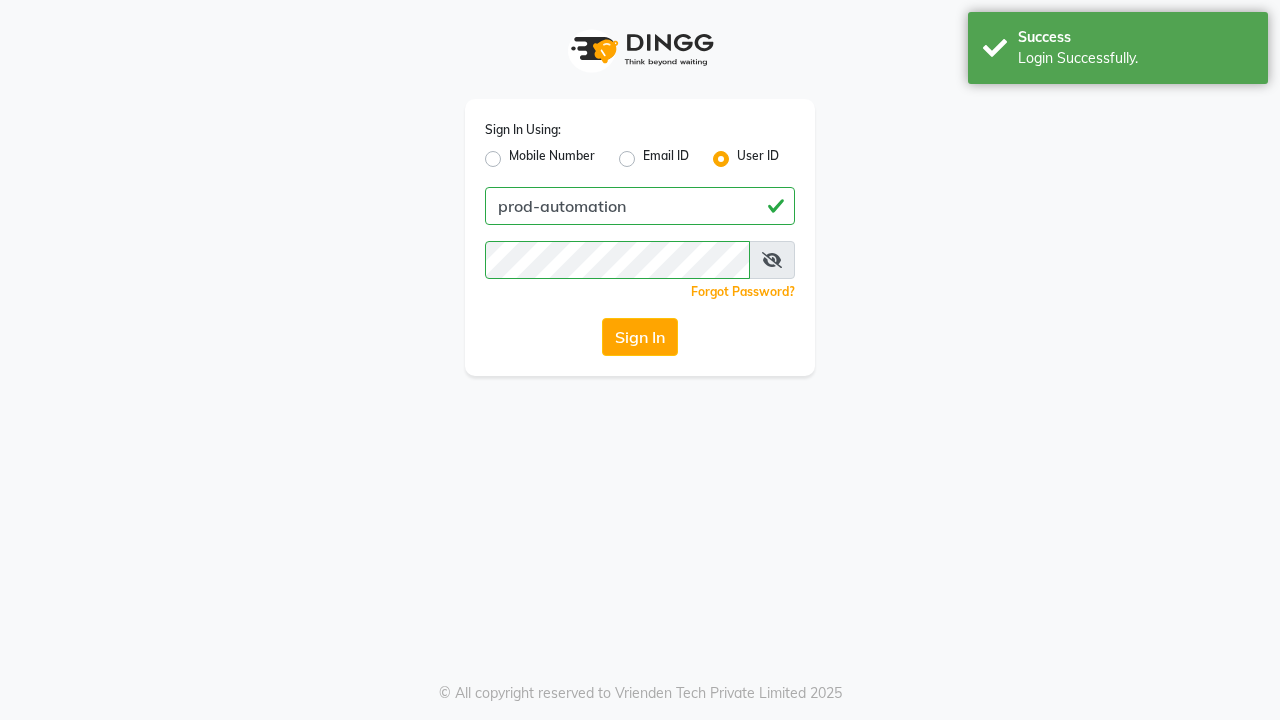 scroll, scrollTop: 0, scrollLeft: 0, axis: both 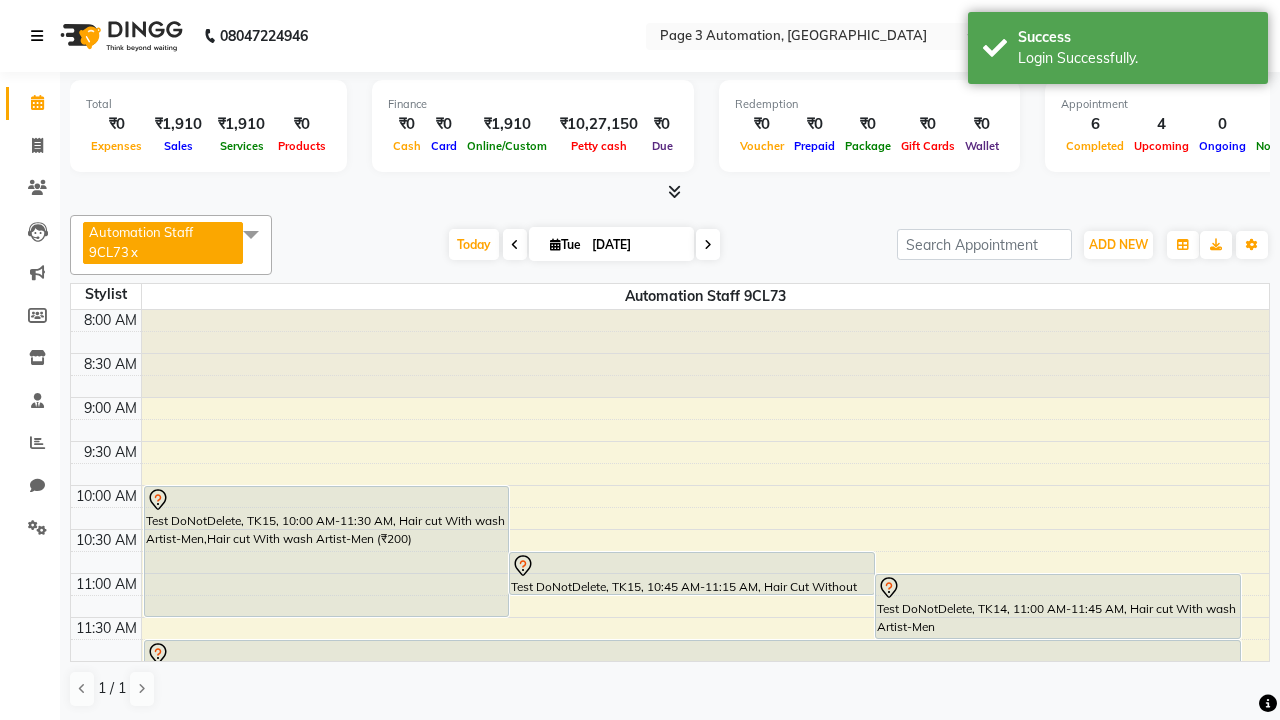 click at bounding box center (37, 36) 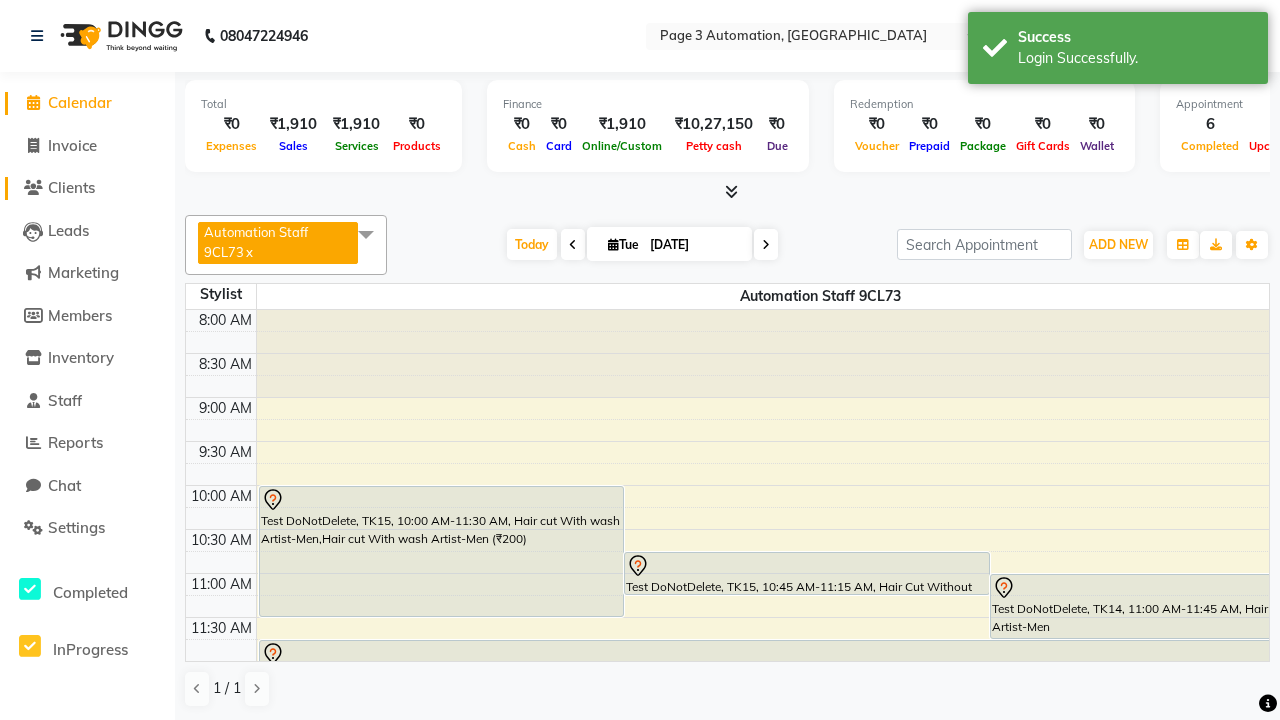click on "Clients" 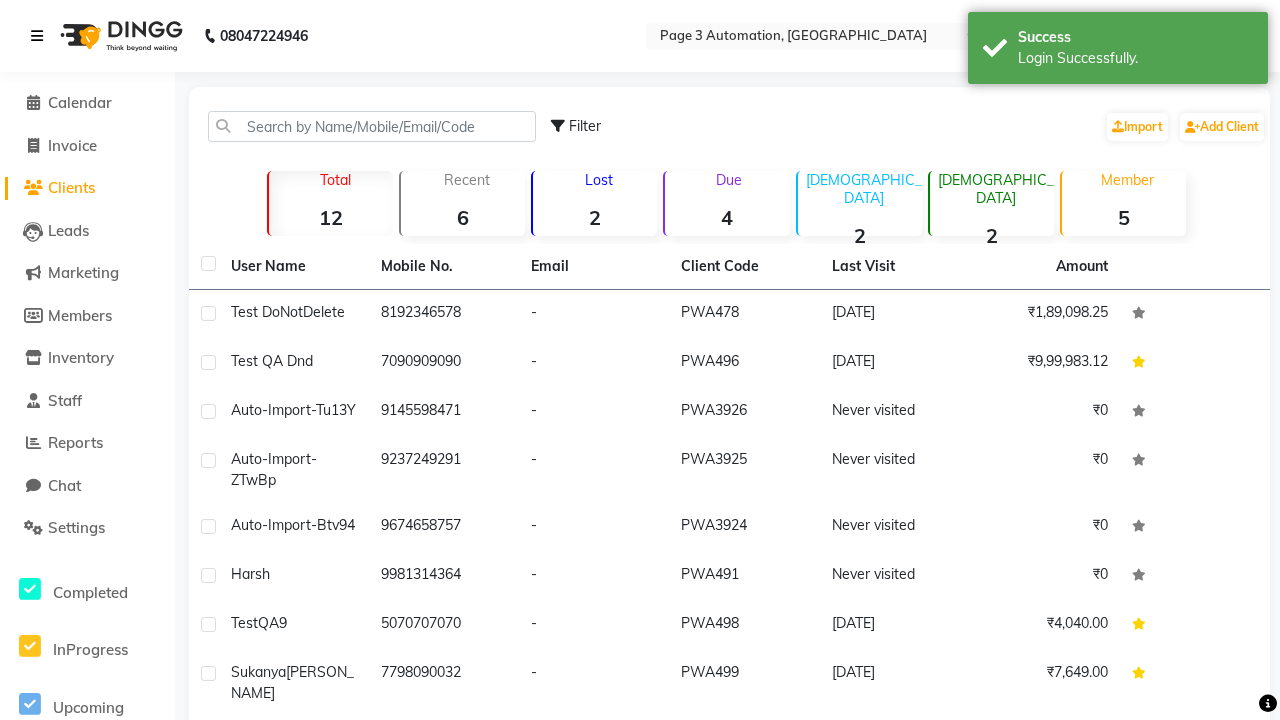 click at bounding box center [37, 36] 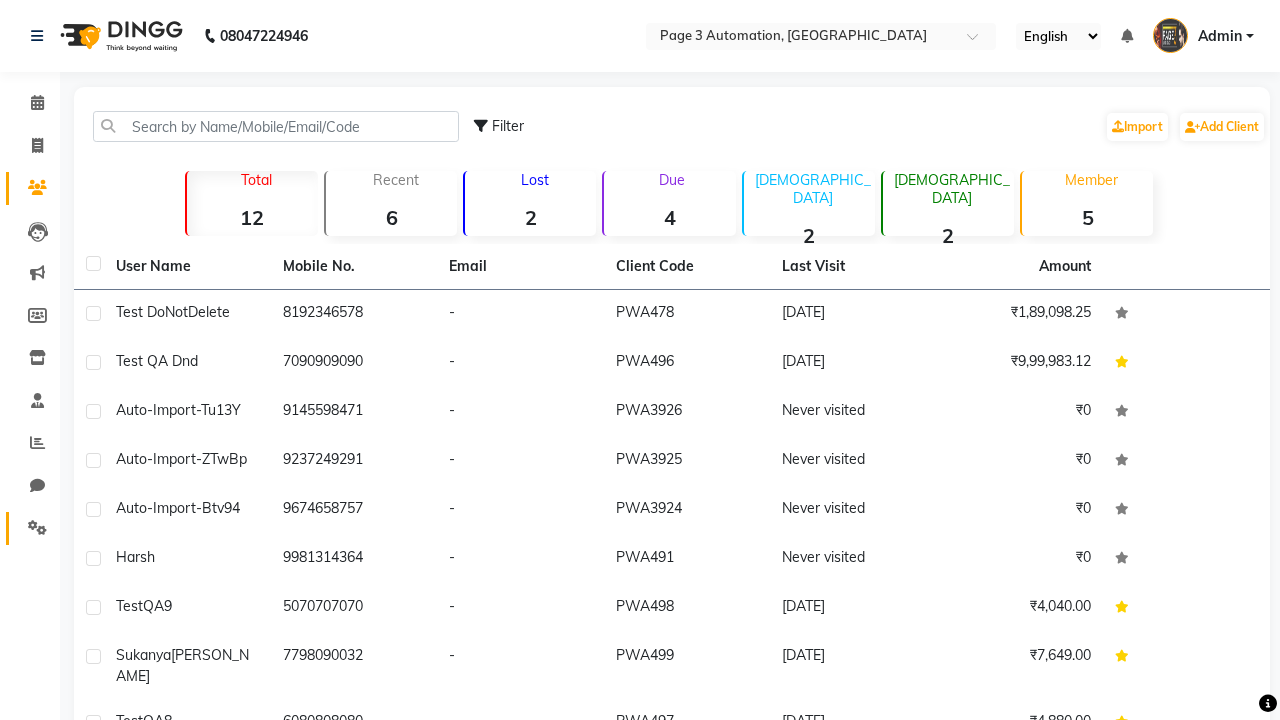 click 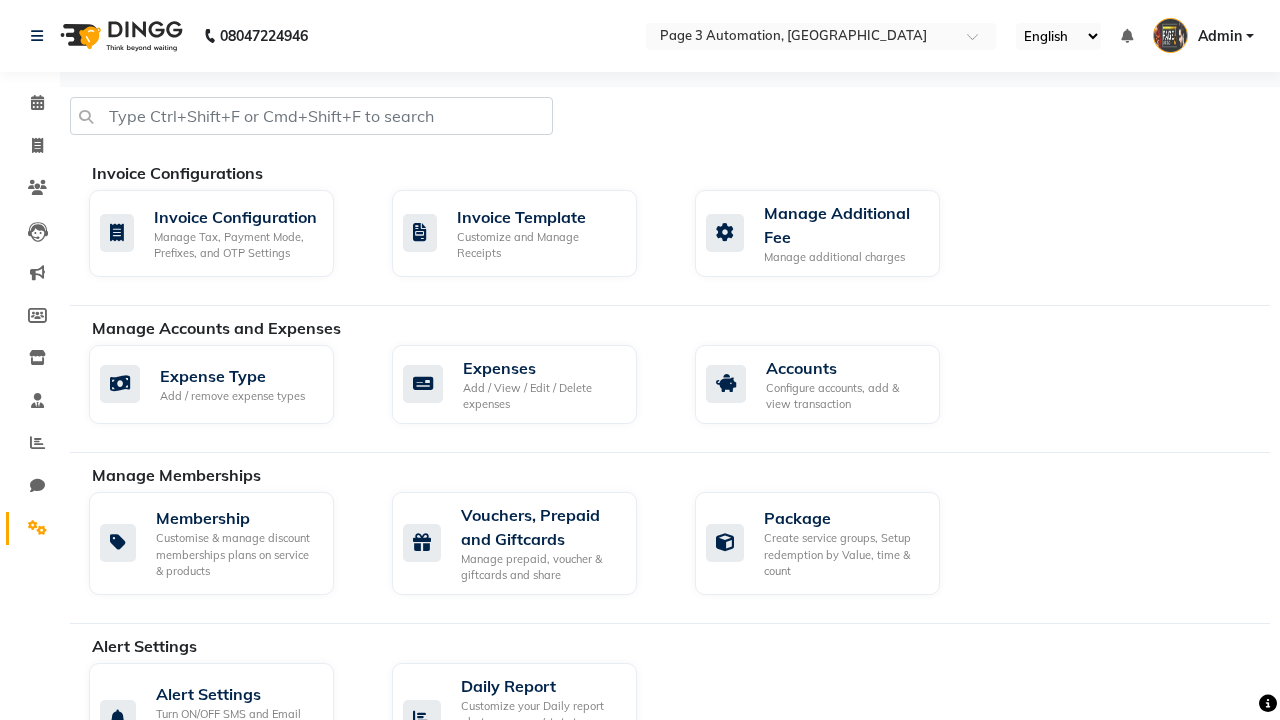 click on "Manage reset opening cash, change password." 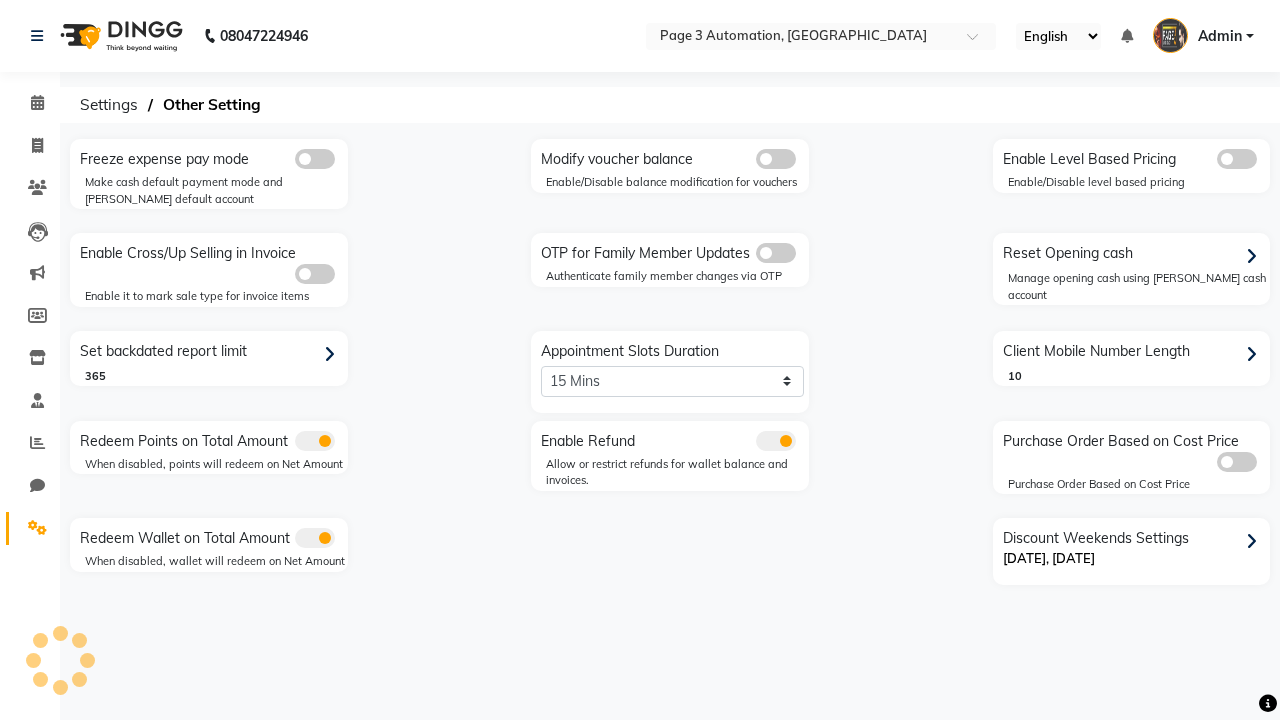 click 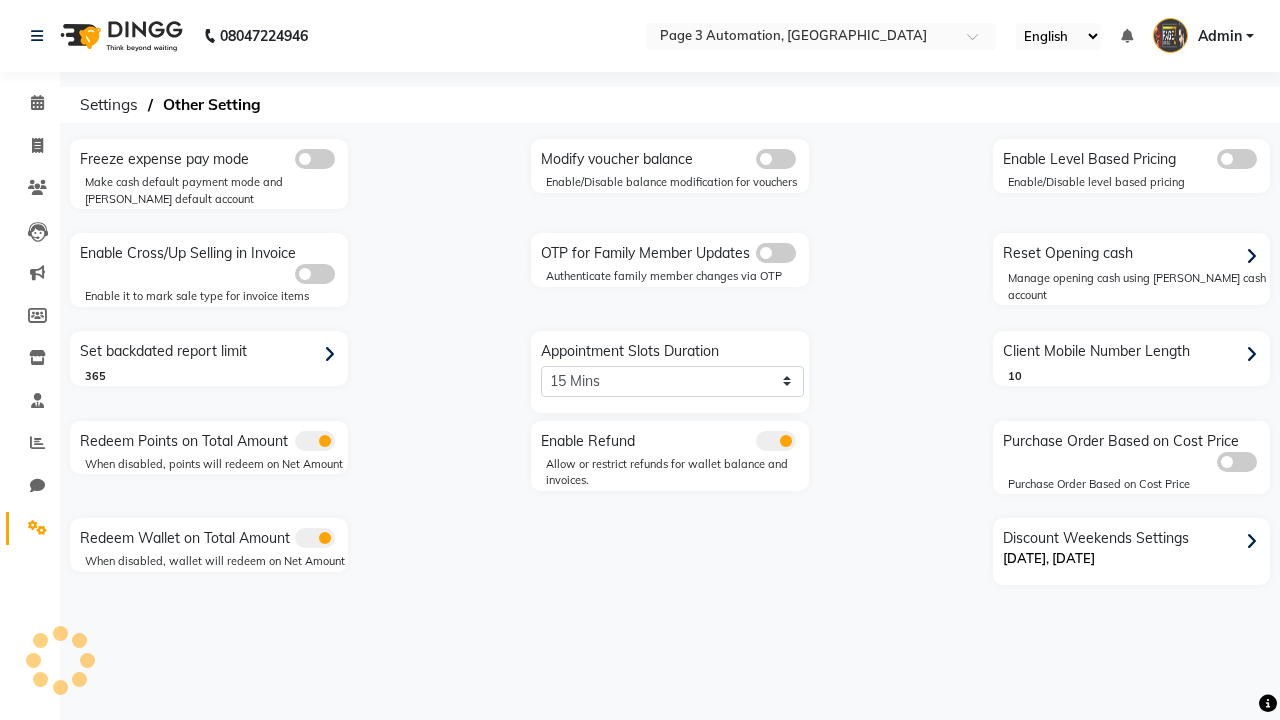 click 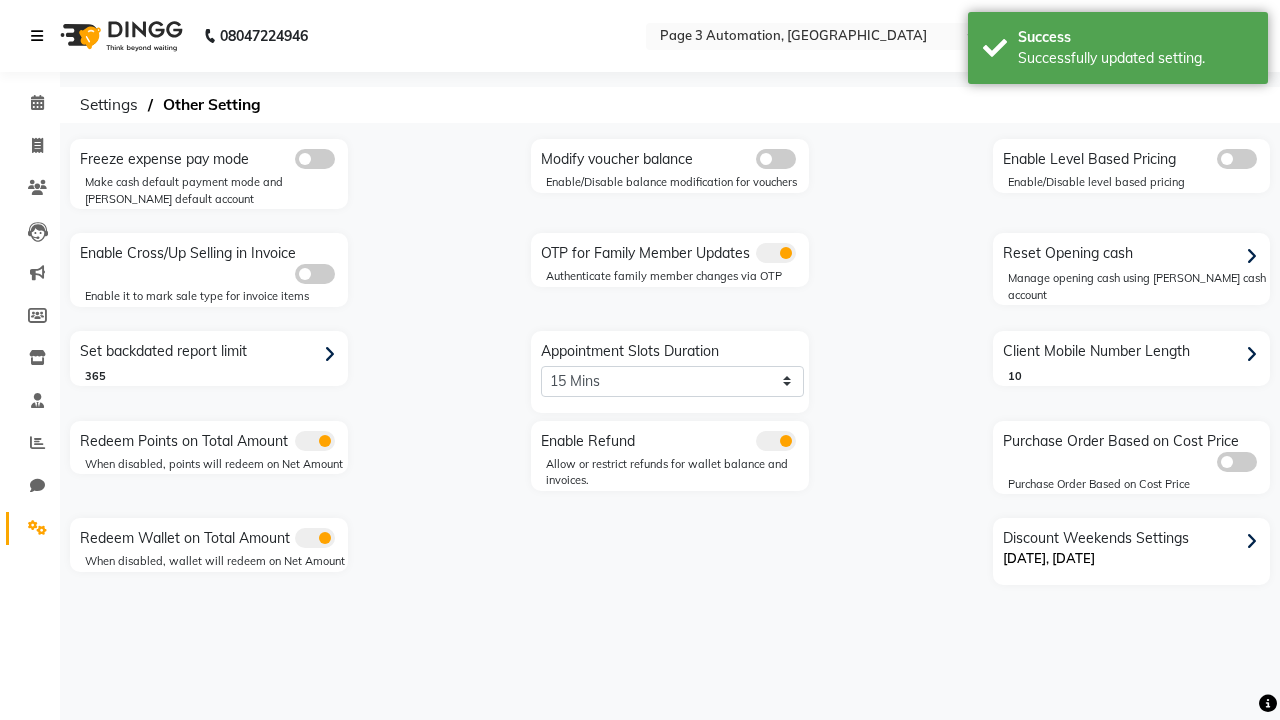 click at bounding box center [37, 36] 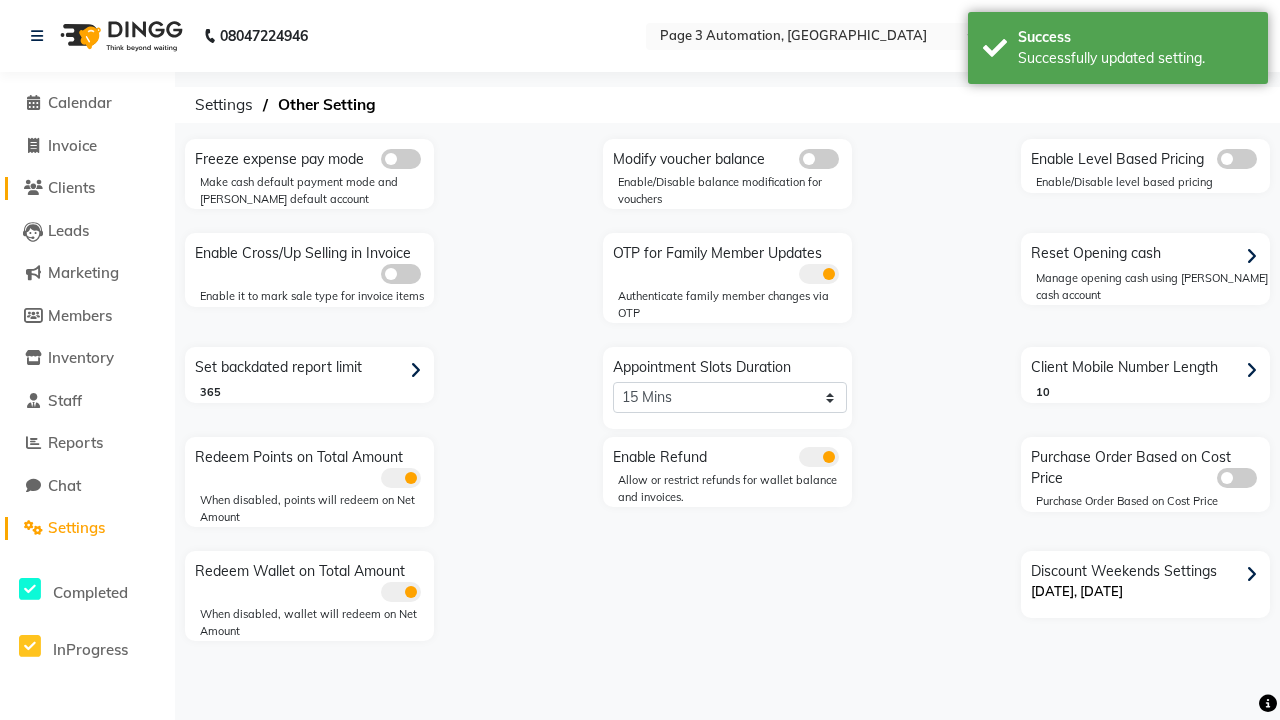 click on "Clients" 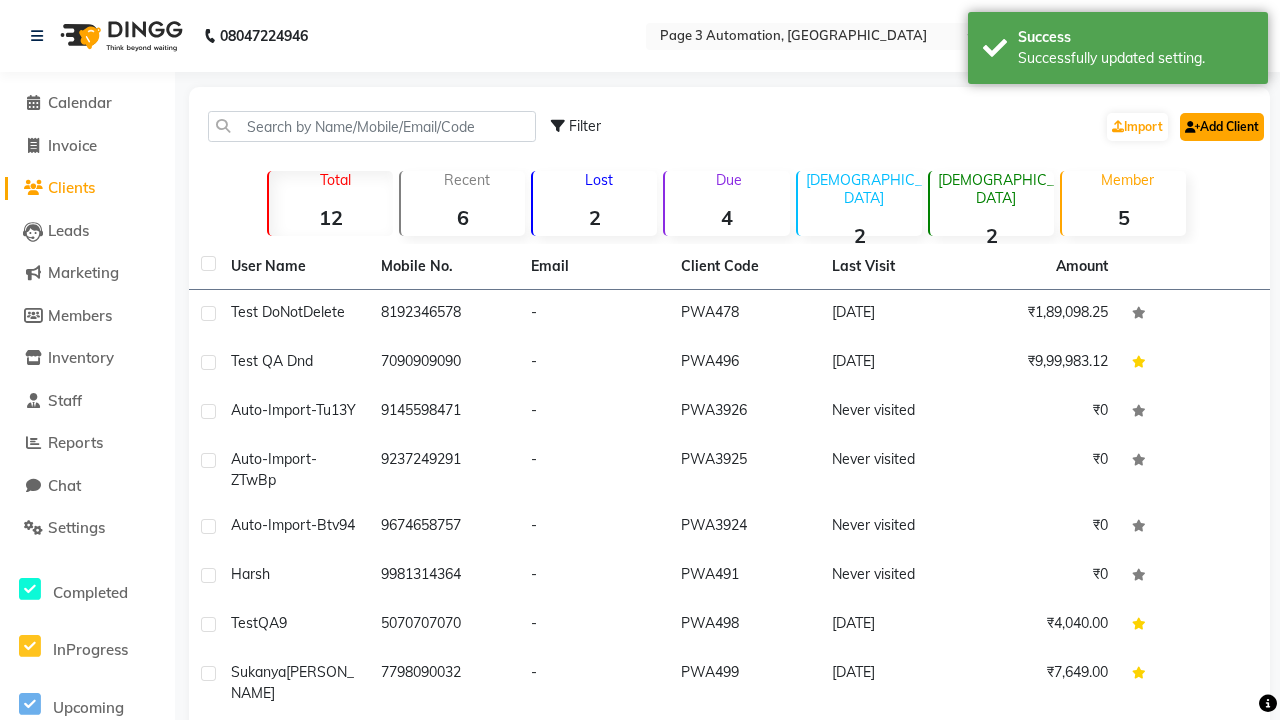 click on "Add Client" 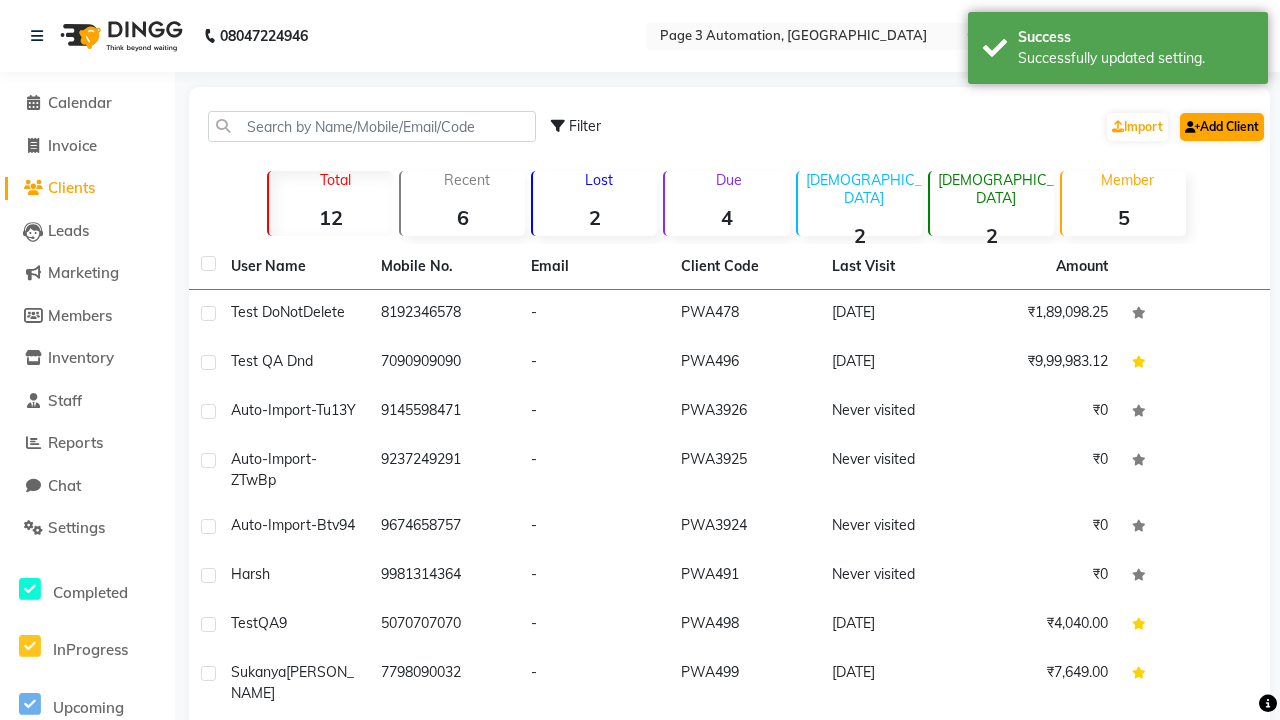 select on "22" 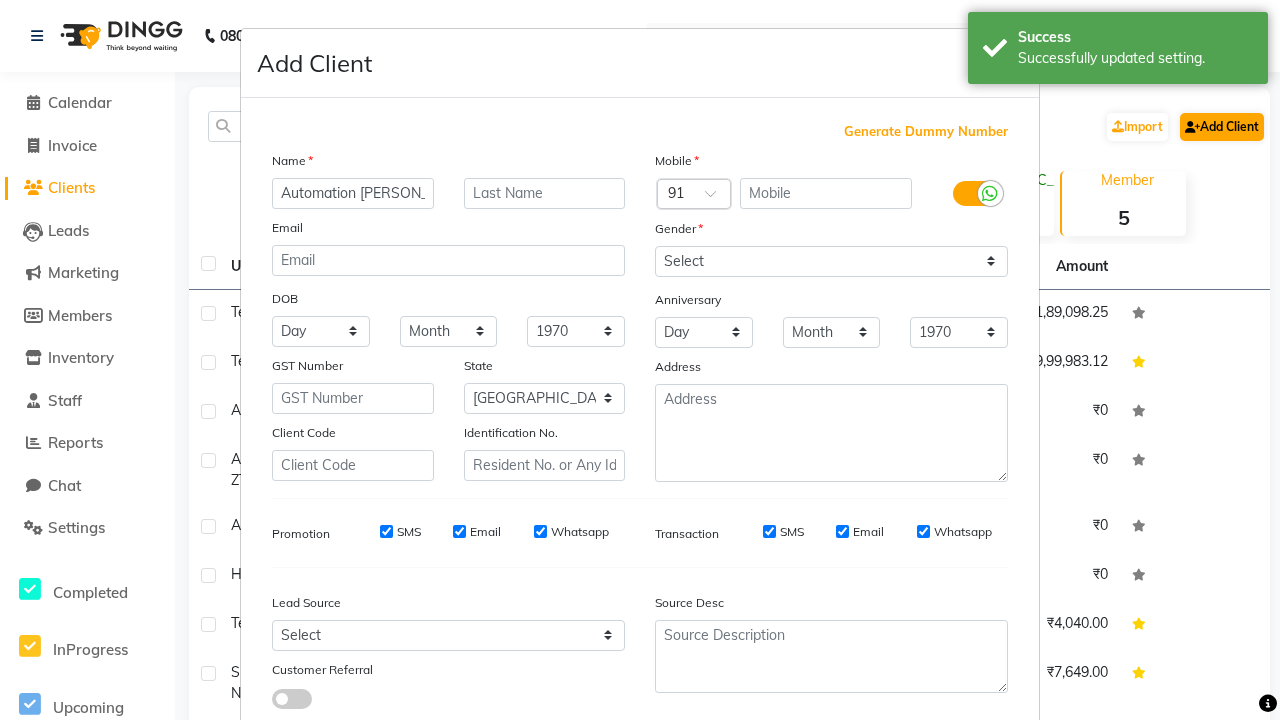 type on "Automation [PERSON_NAME]" 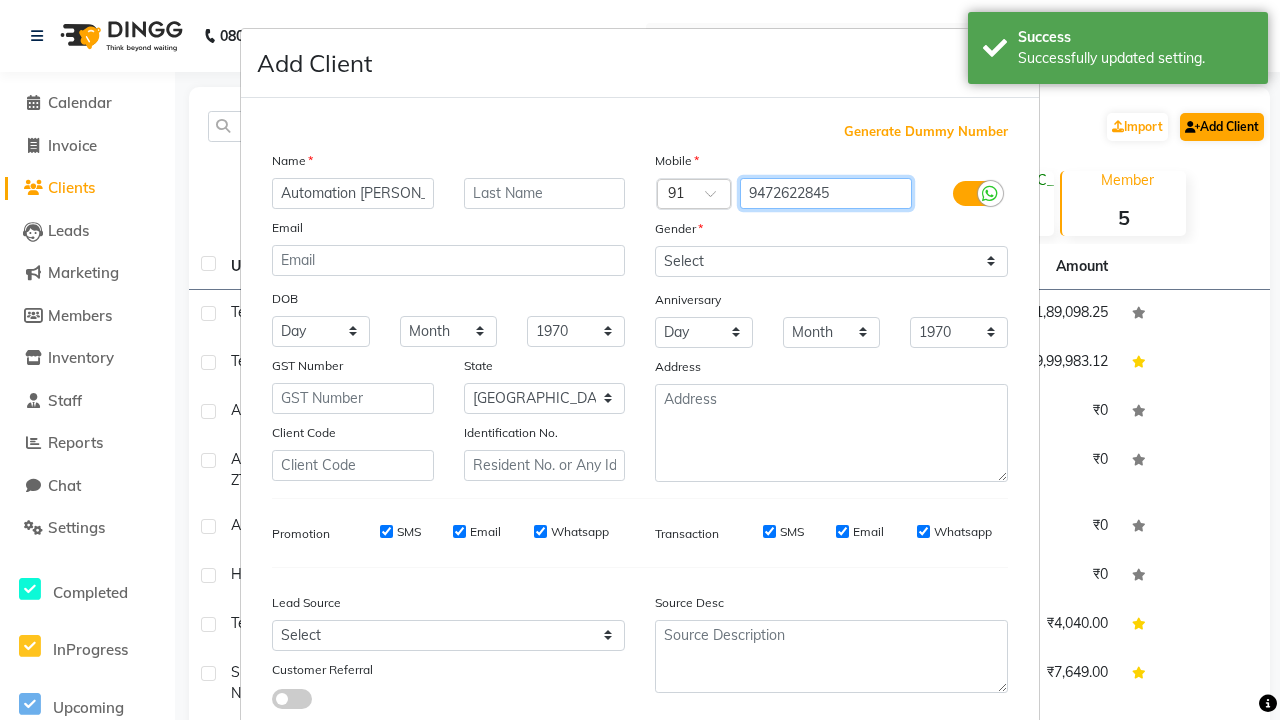 type on "9472622845" 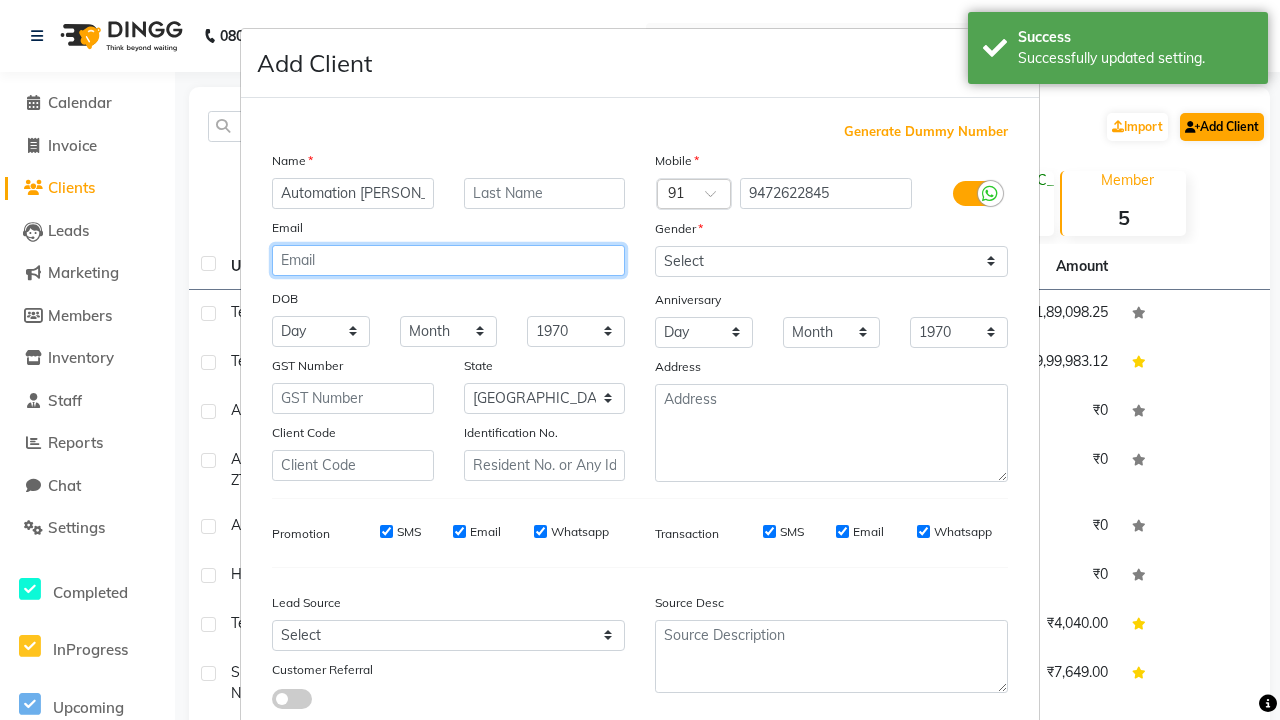 type on "[EMAIL_ADDRESS][DOMAIN_NAME]" 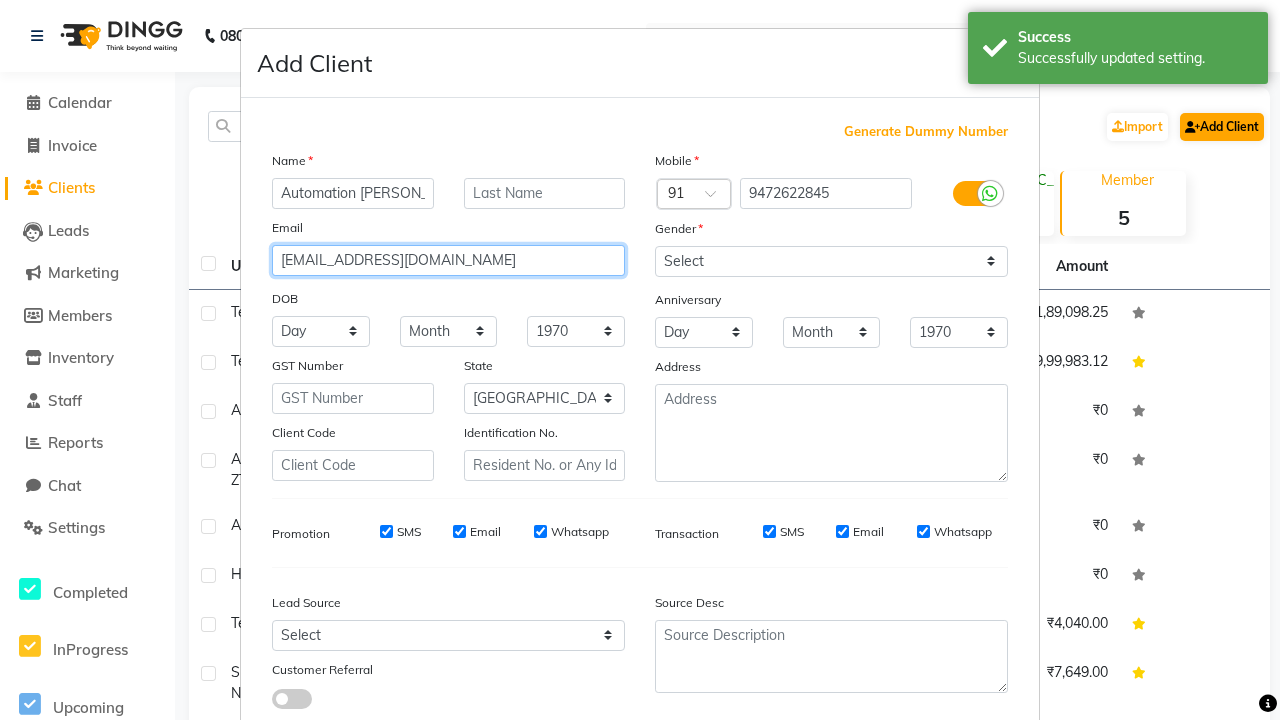 select on "[DEMOGRAPHIC_DATA]" 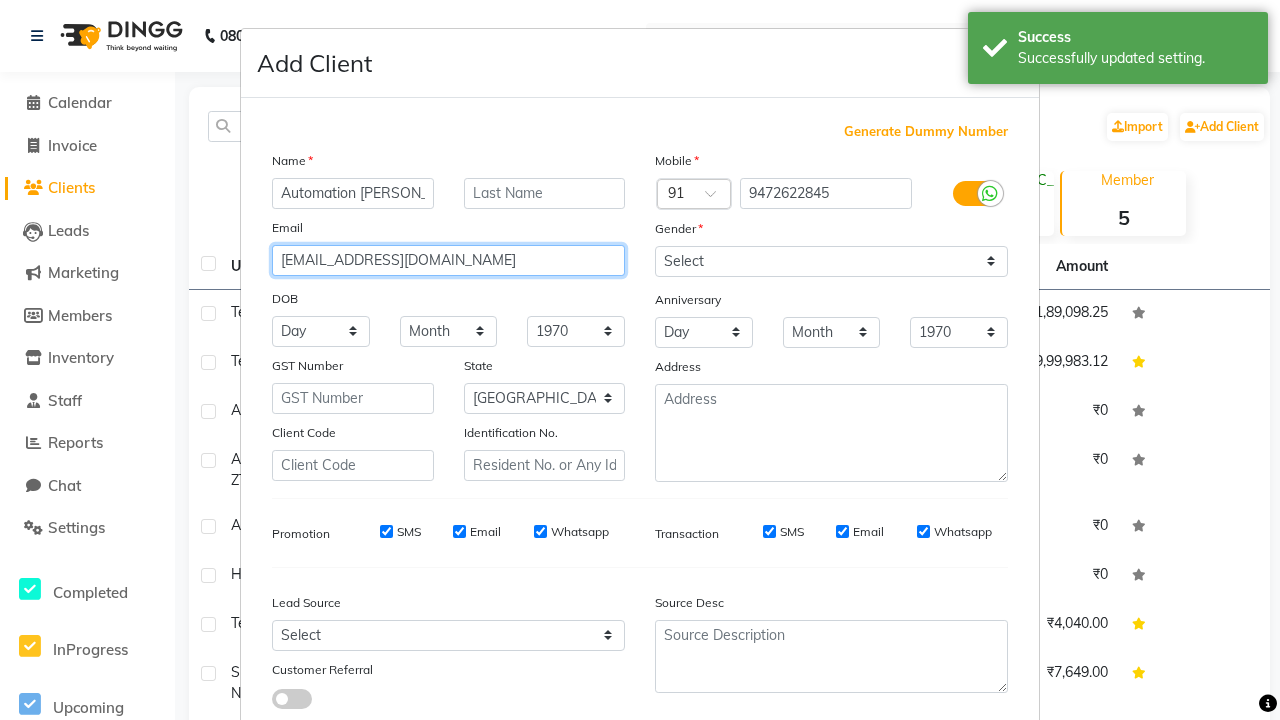 type on "[EMAIL_ADDRESS][DOMAIN_NAME]" 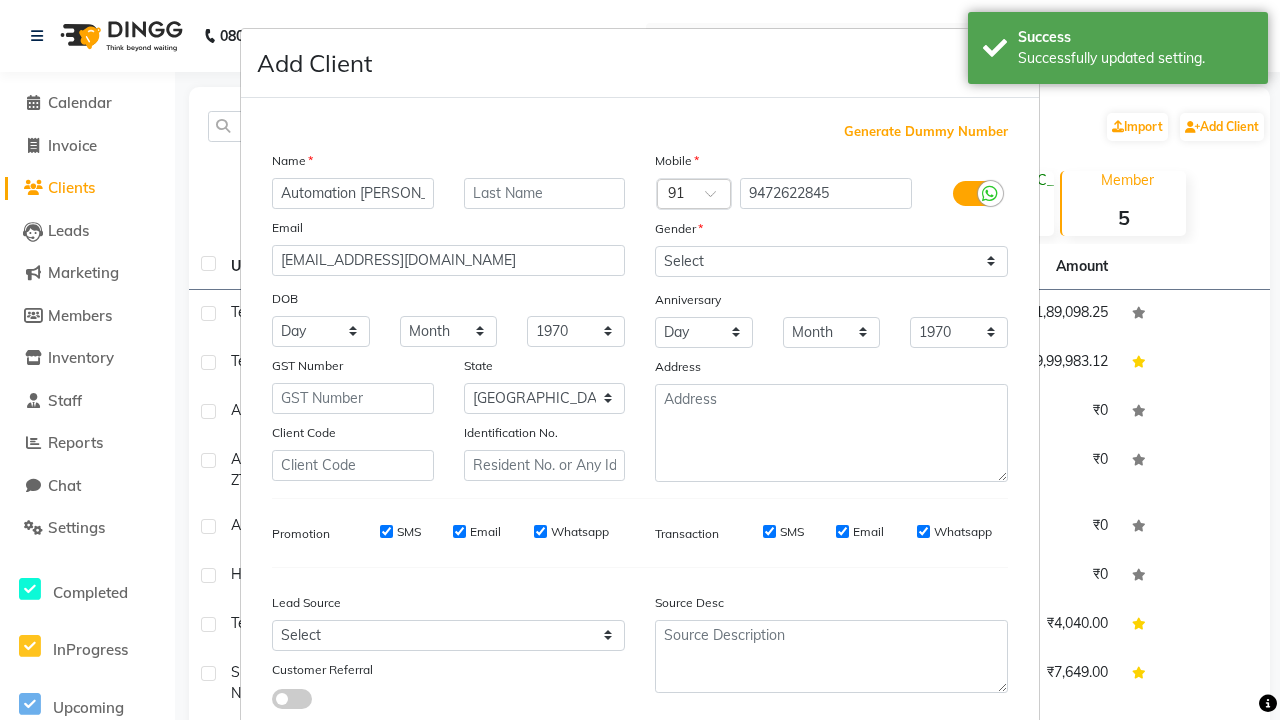 click on "Add" at bounding box center [906, 781] 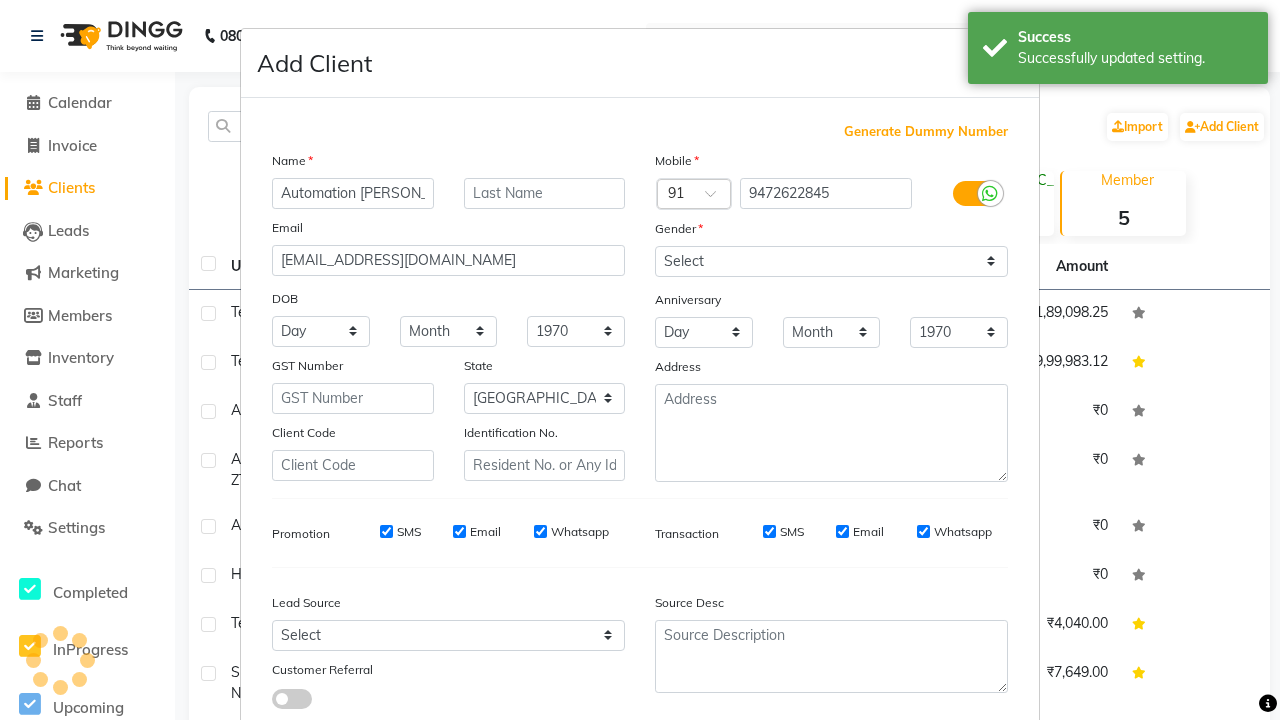 scroll, scrollTop: 129, scrollLeft: 0, axis: vertical 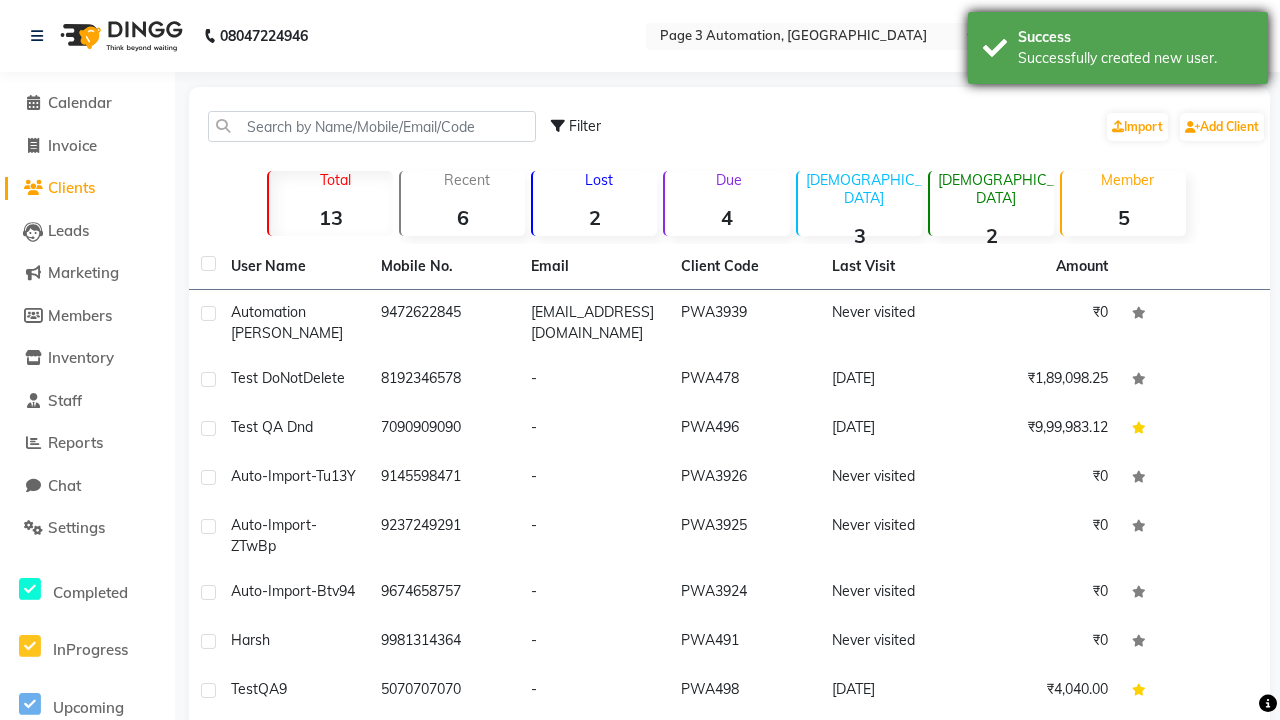 click on "Successfully created new user." at bounding box center (1135, 58) 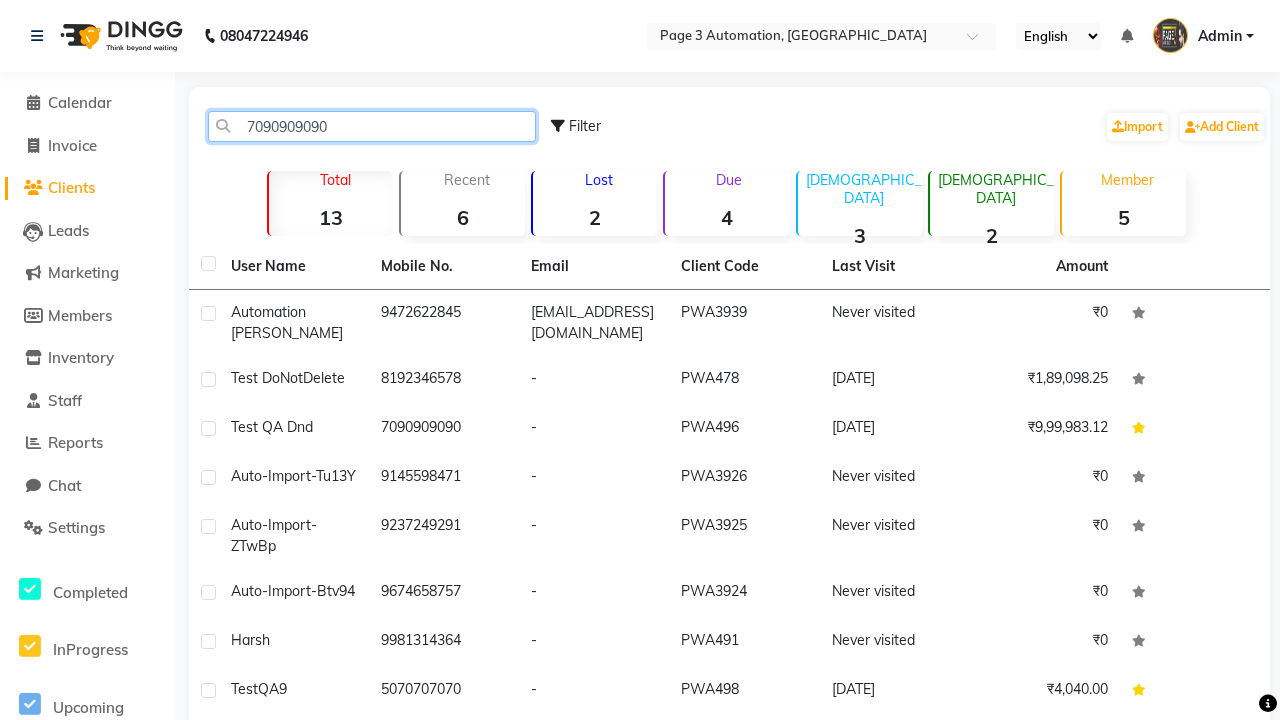 type on "7090909090" 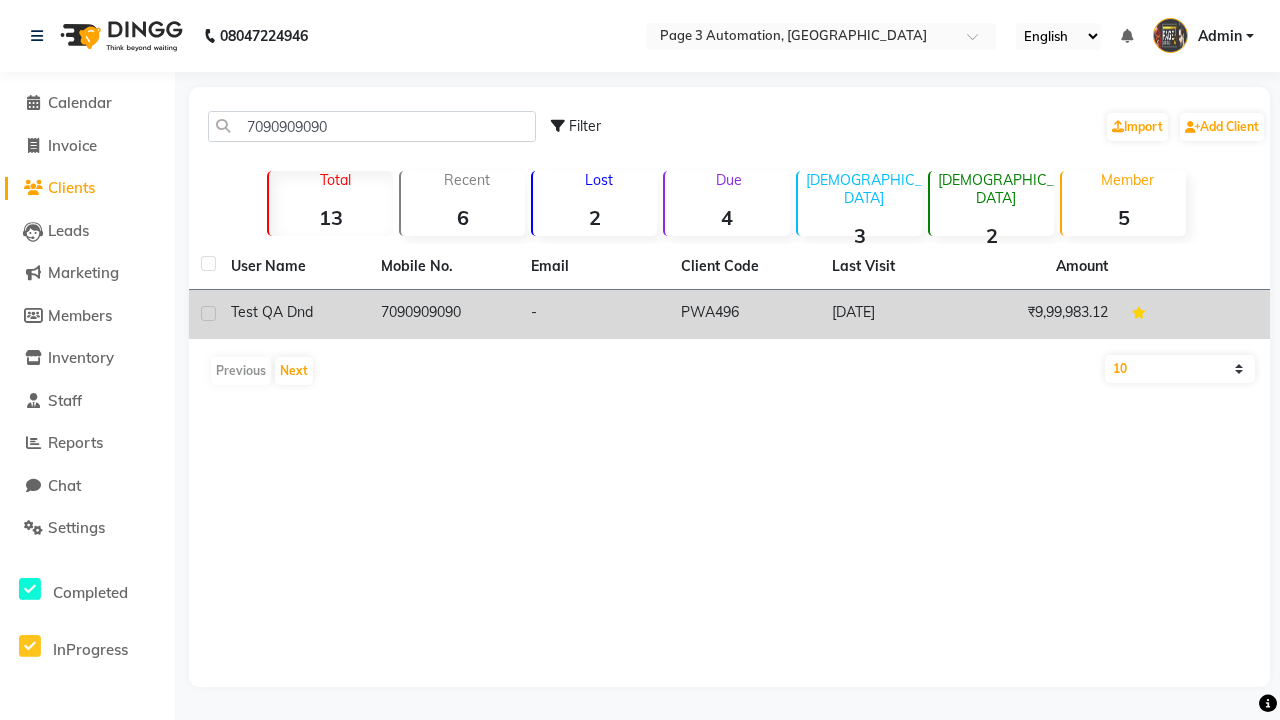 click on "7090909090" 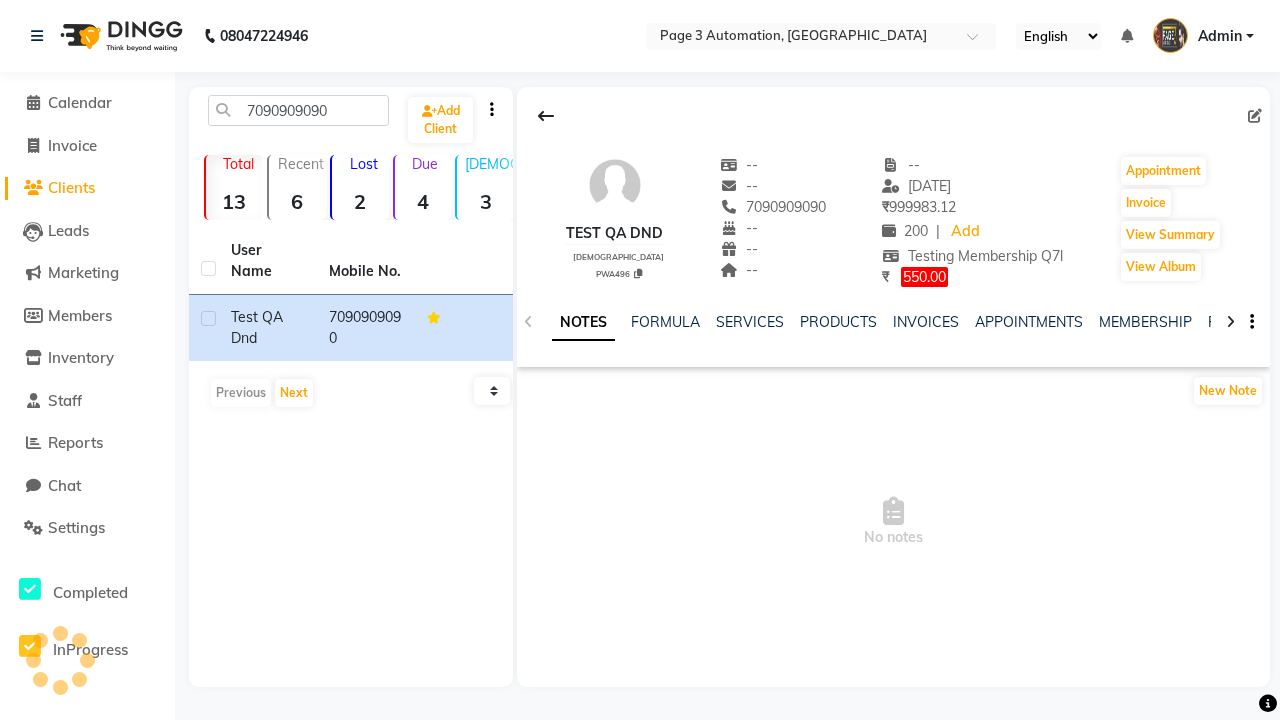 click on "FAMILY" 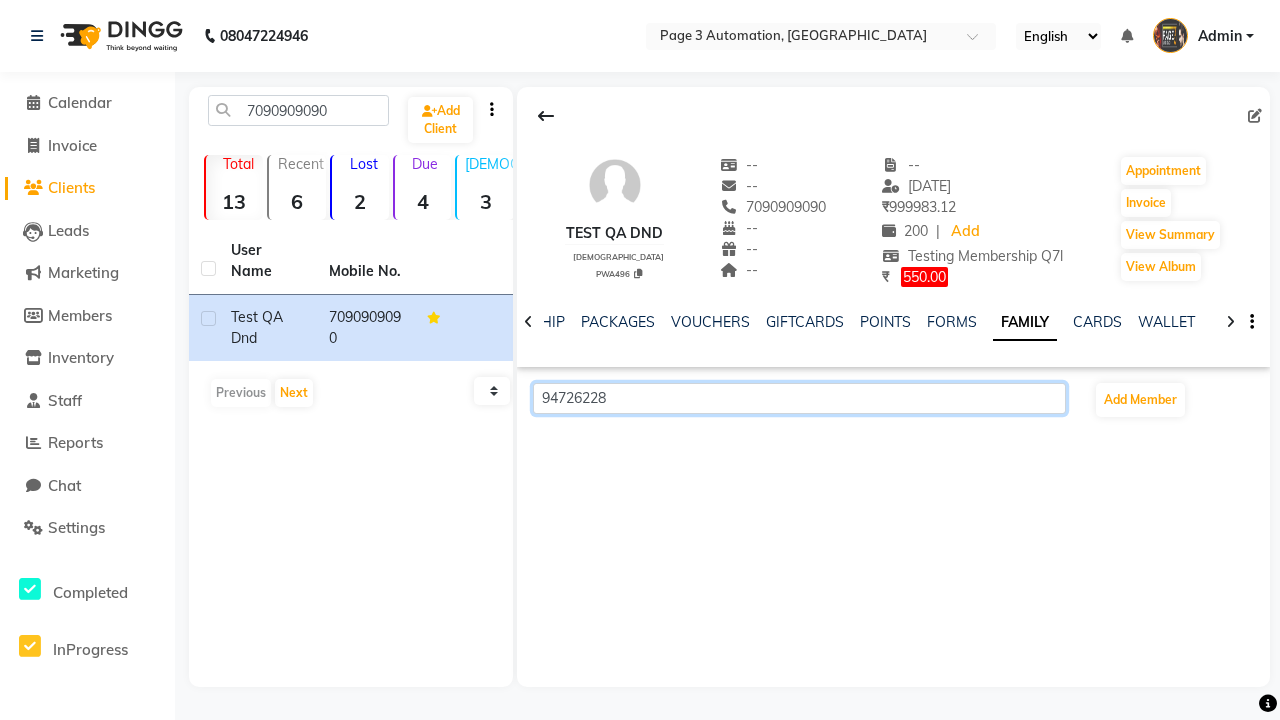 scroll, scrollTop: 0, scrollLeft: 433, axis: horizontal 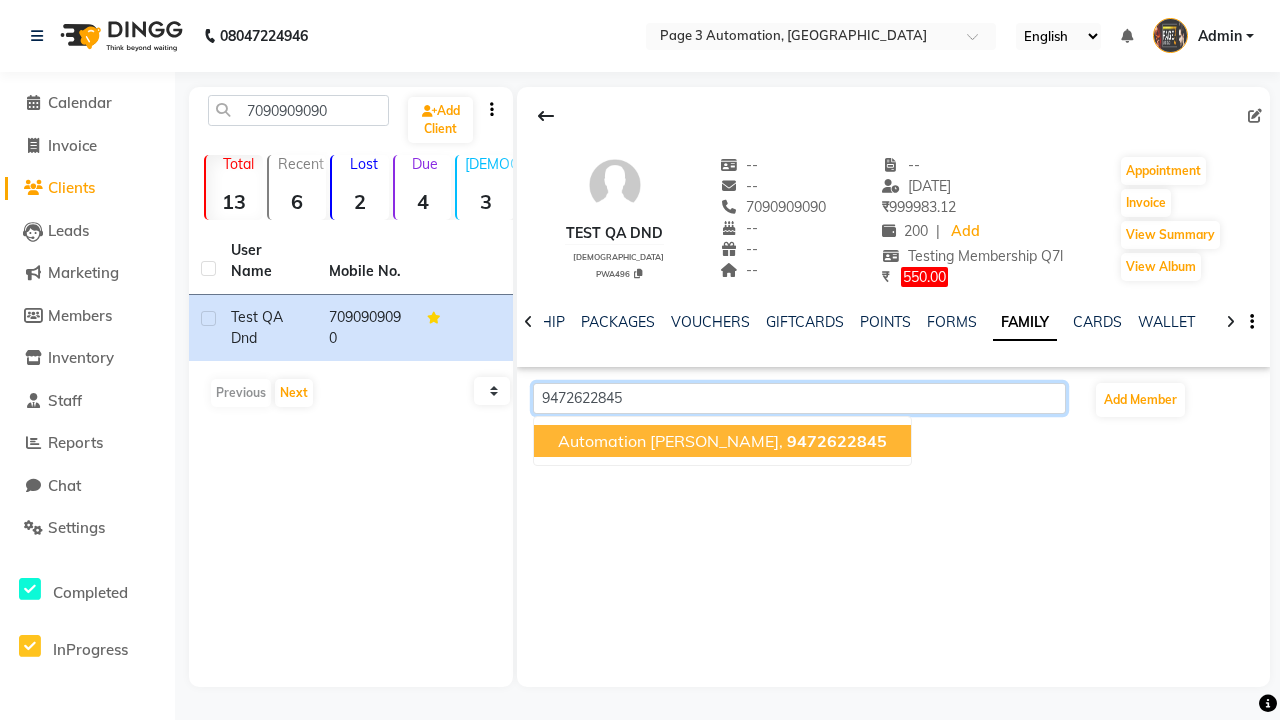 click on "9472622845" 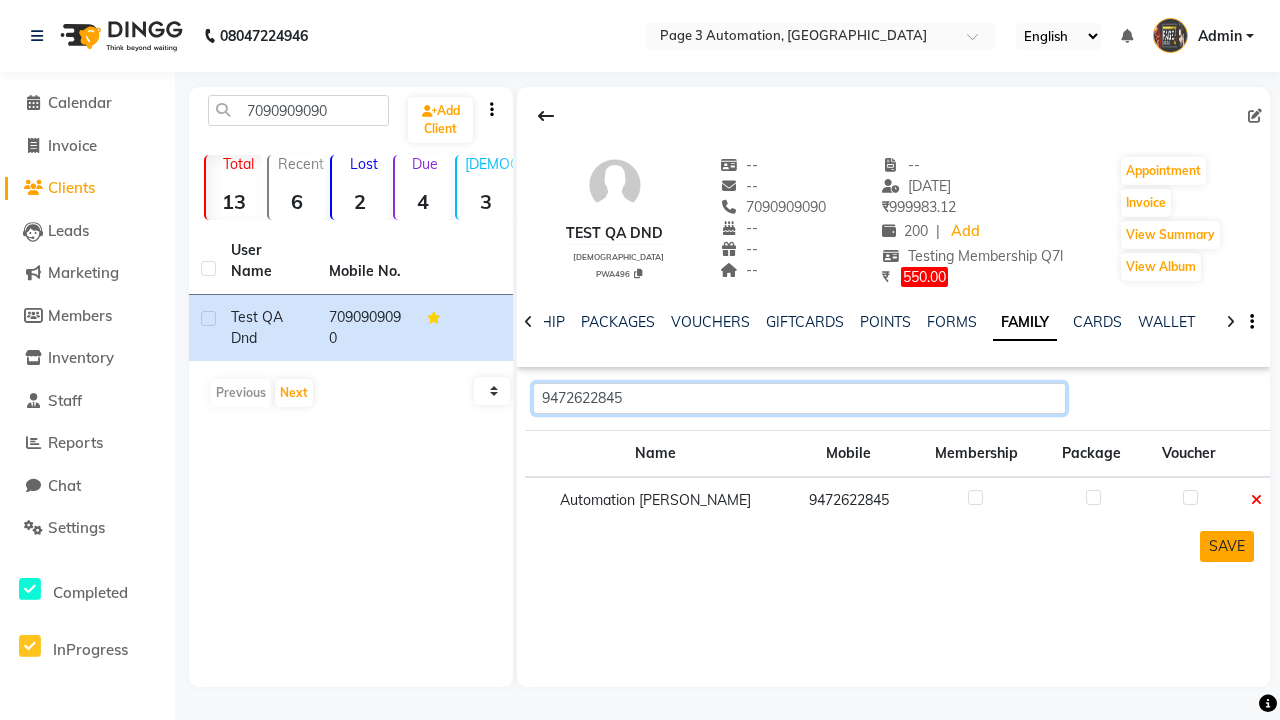 type on "9472622845" 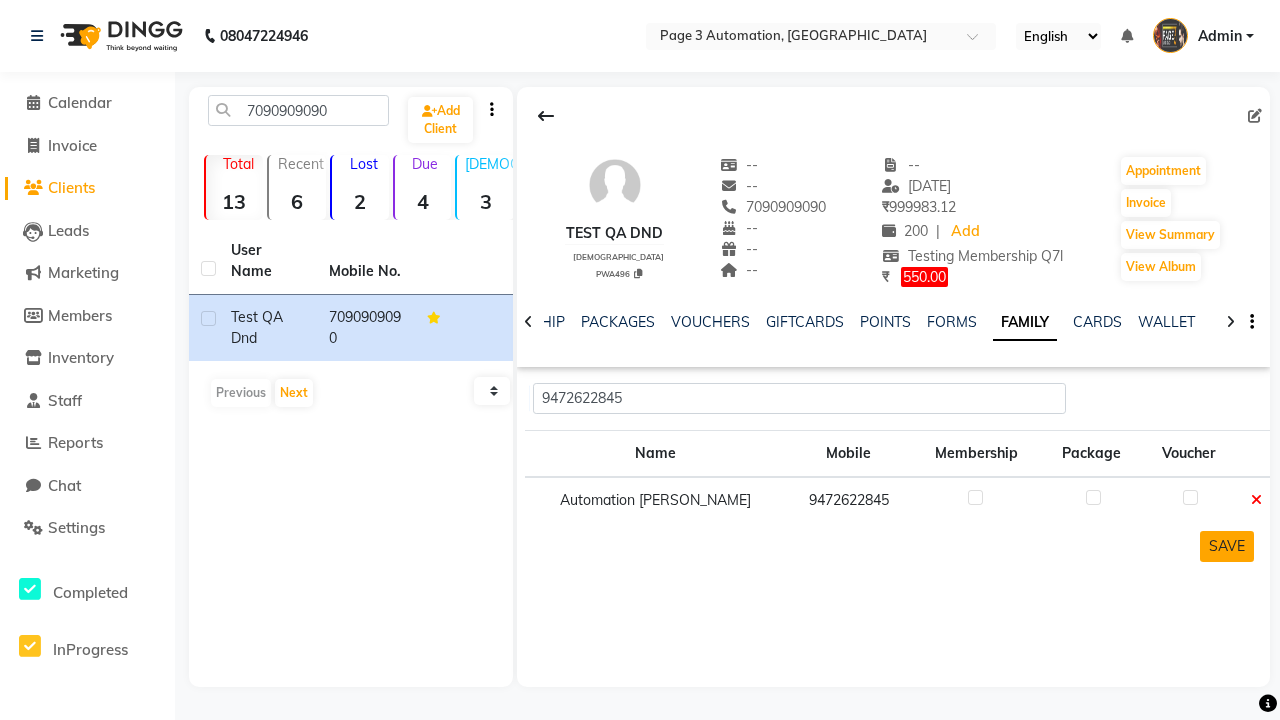 click on "SAVE" 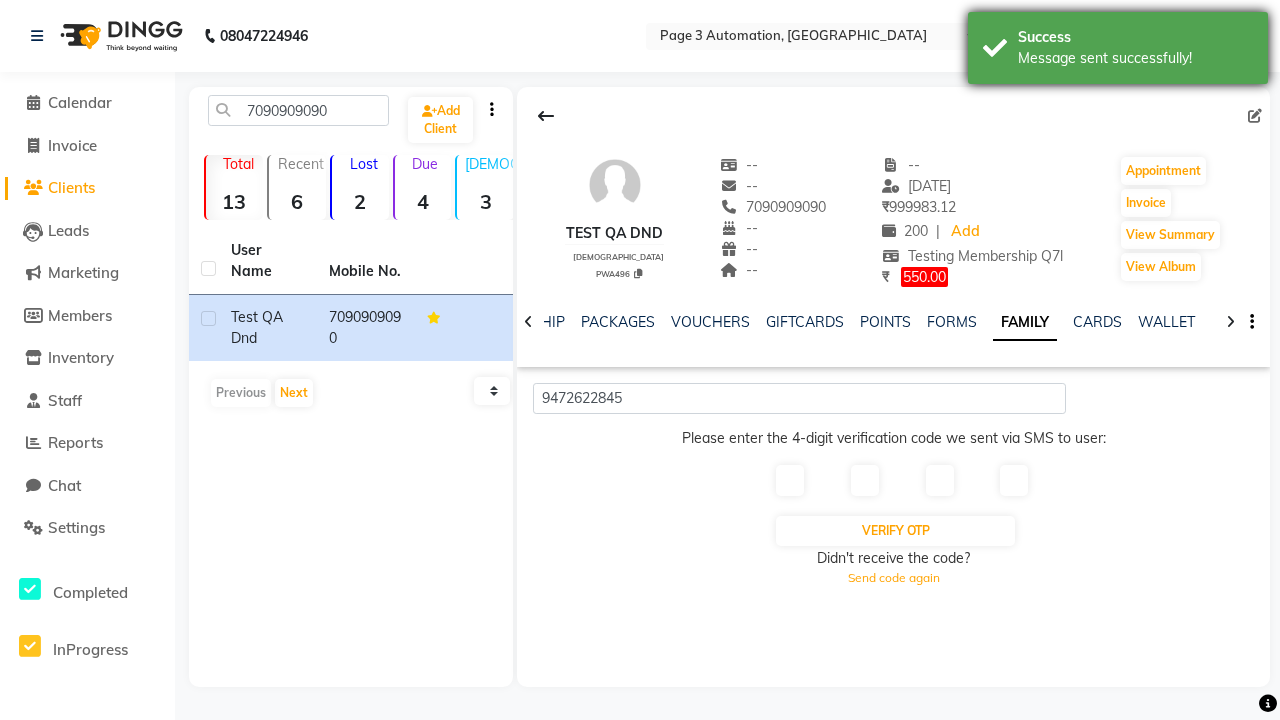 click on "Message sent successfully!" at bounding box center [1135, 58] 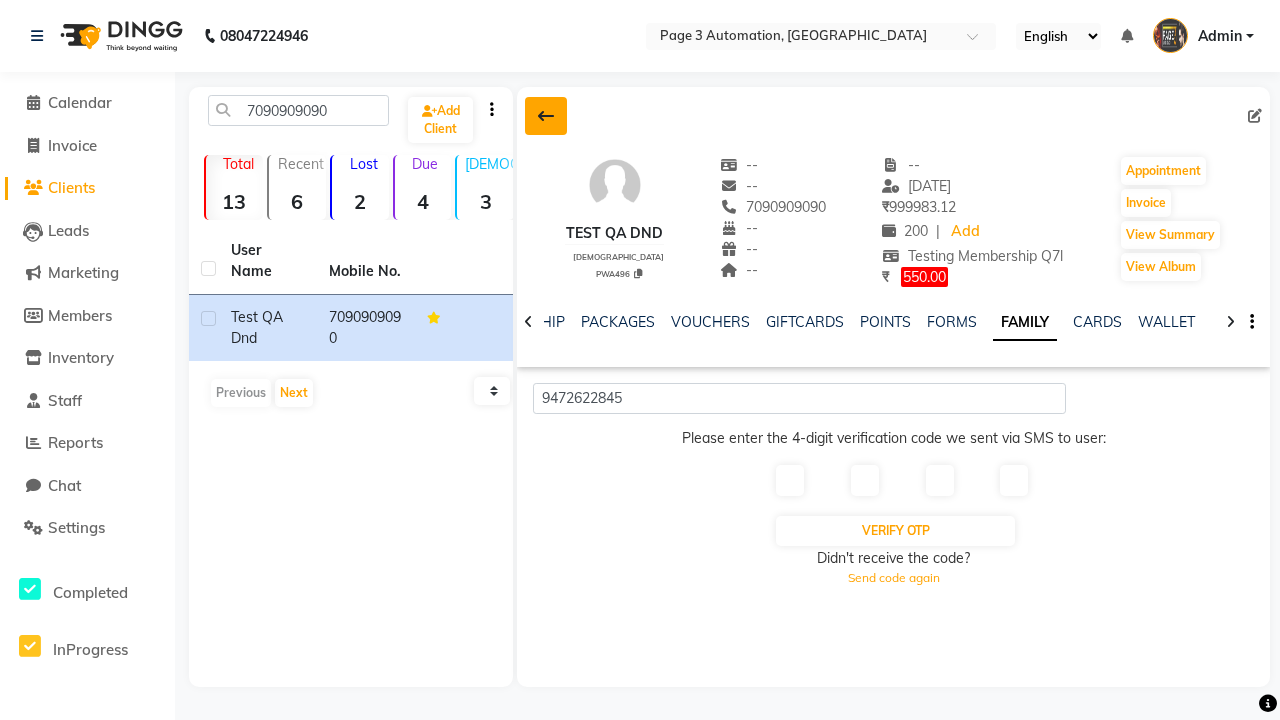 click 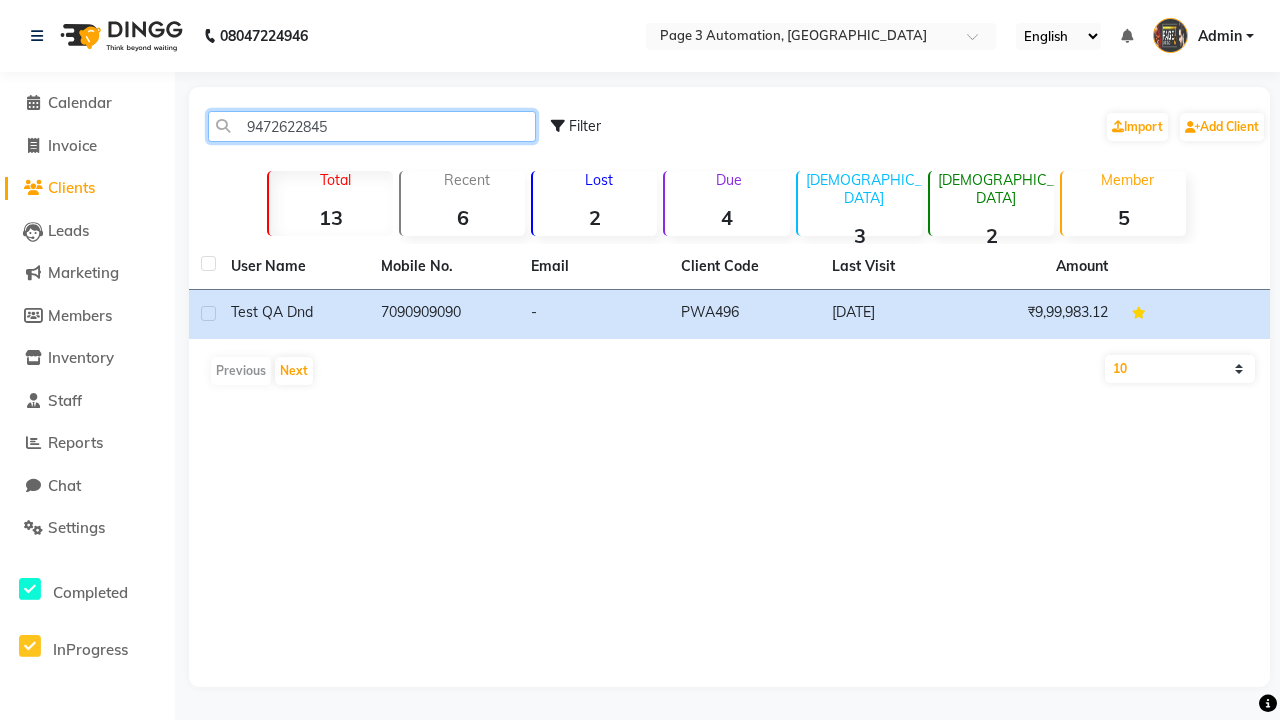 type on "9472622845" 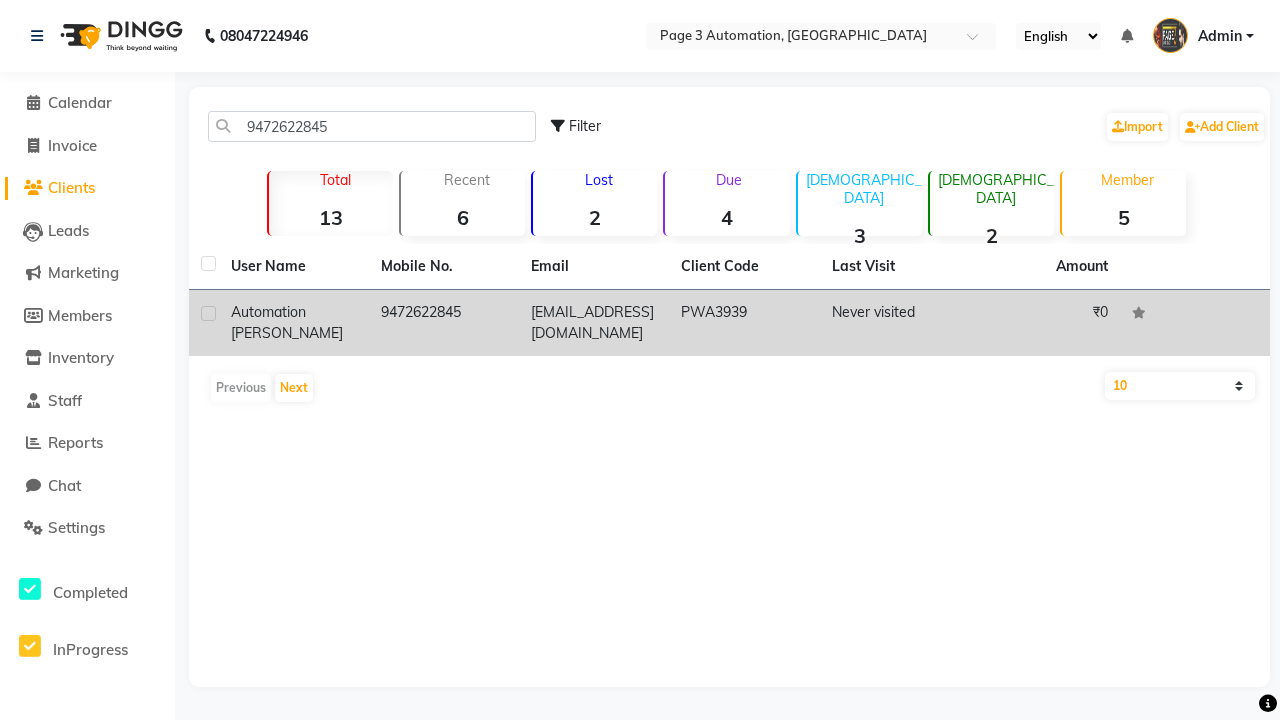 click on "9472622845" 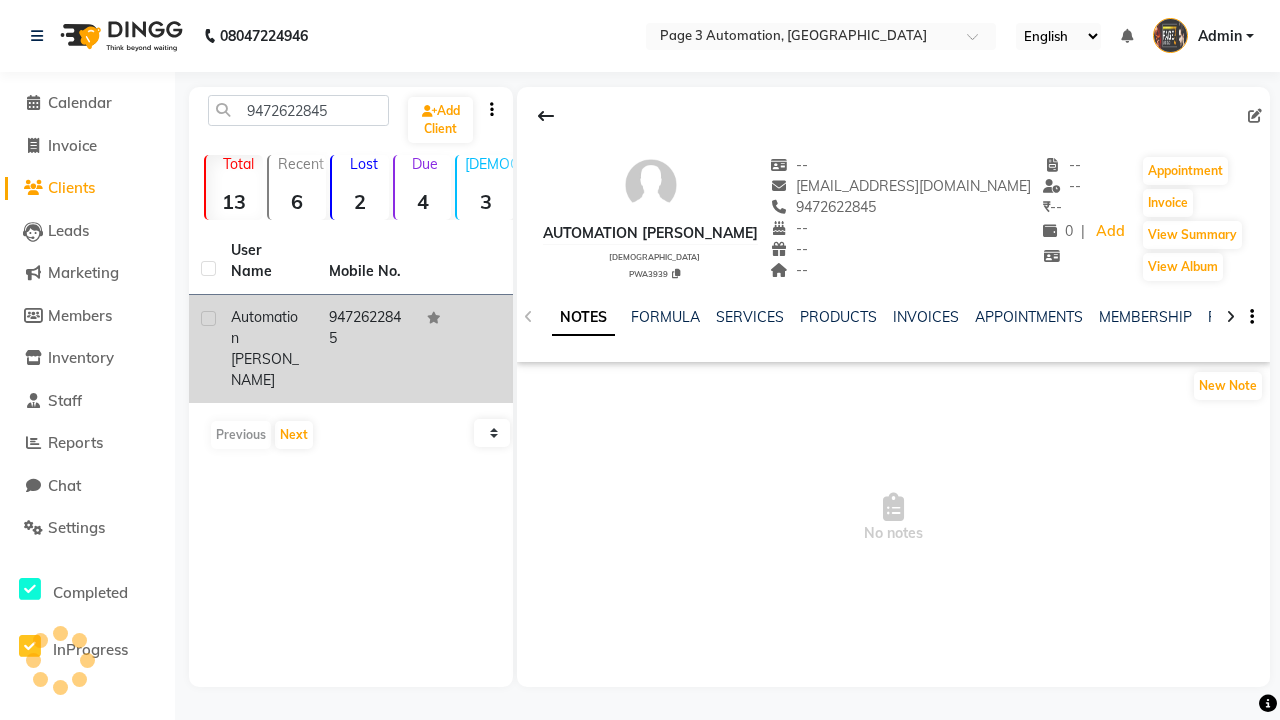 click 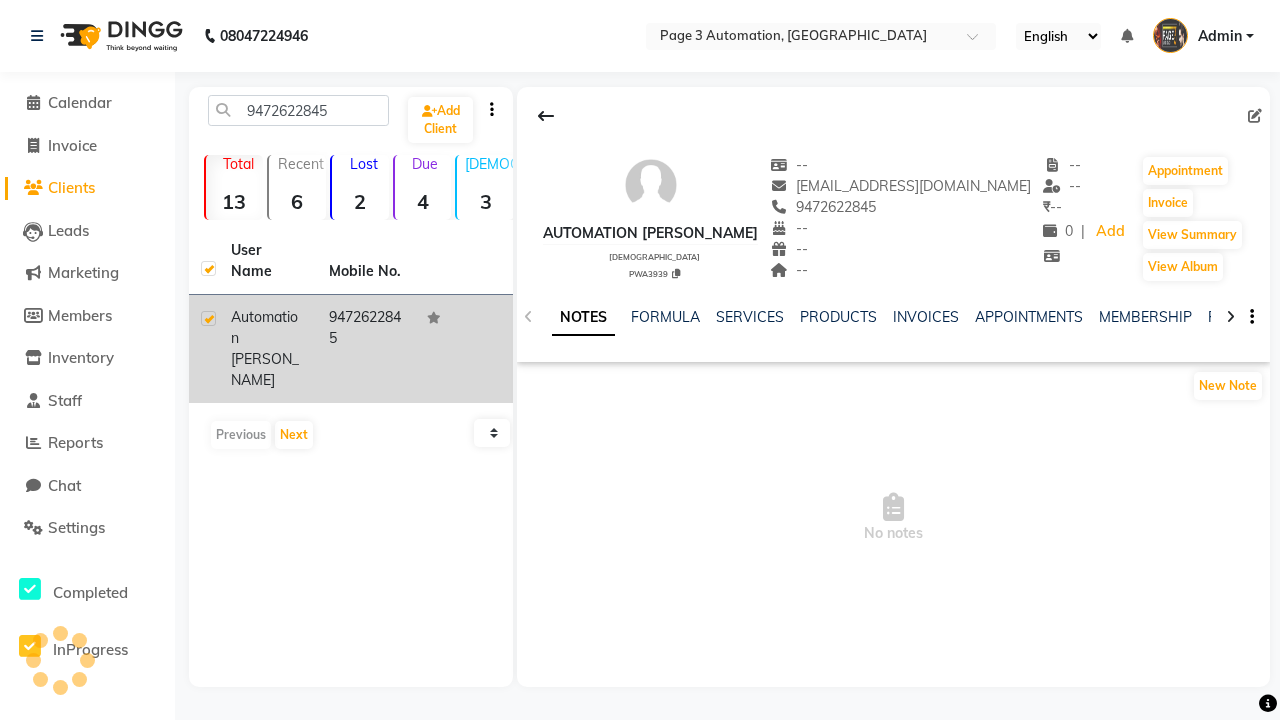 checkbox on "true" 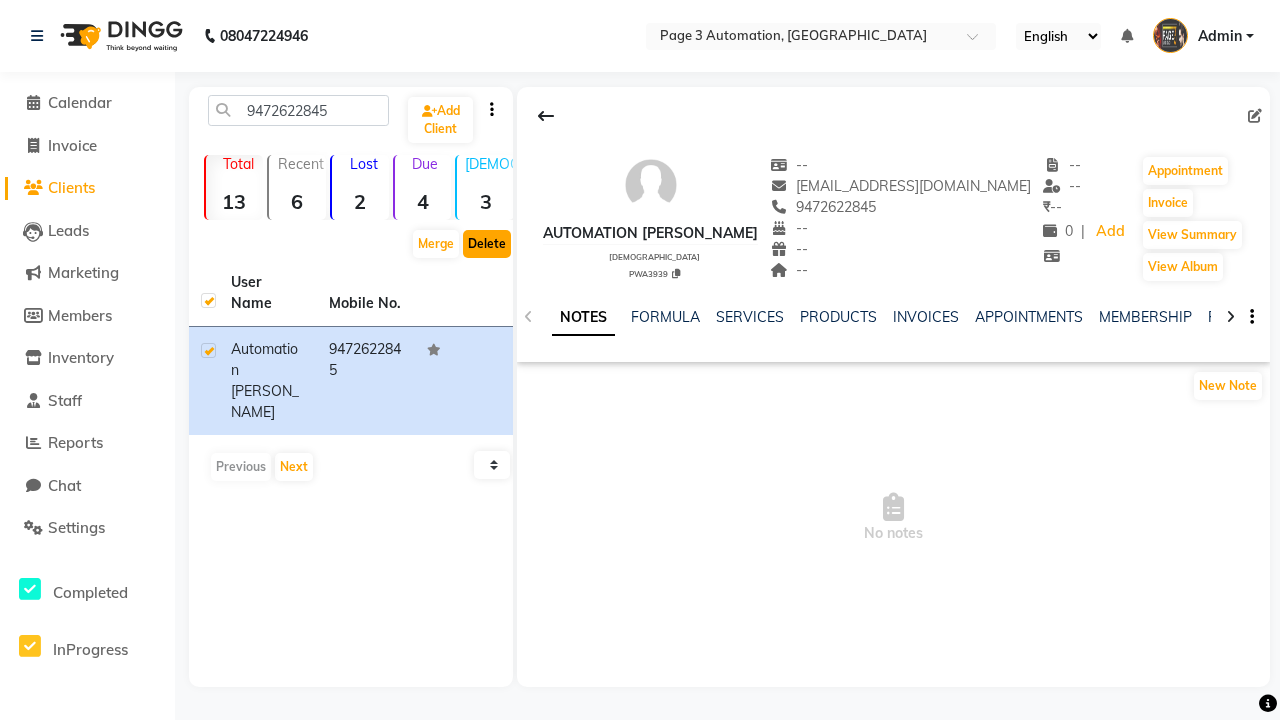 click on "Delete" 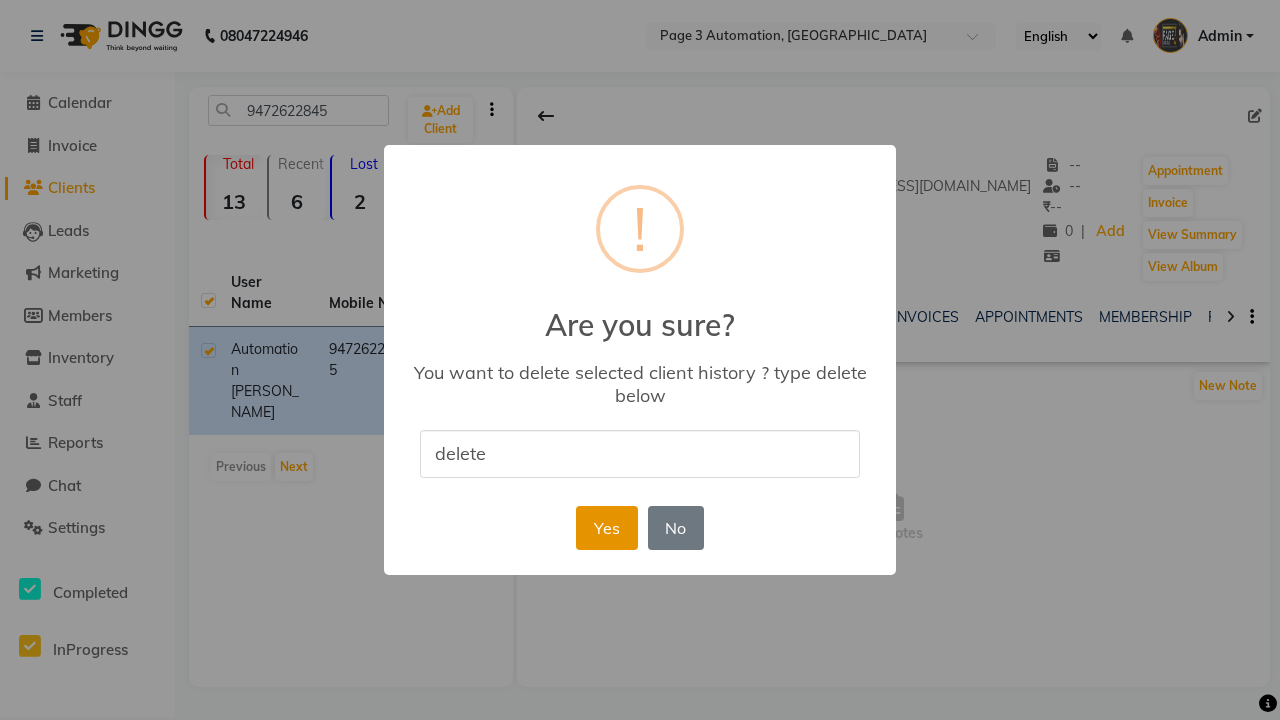 type on "delete" 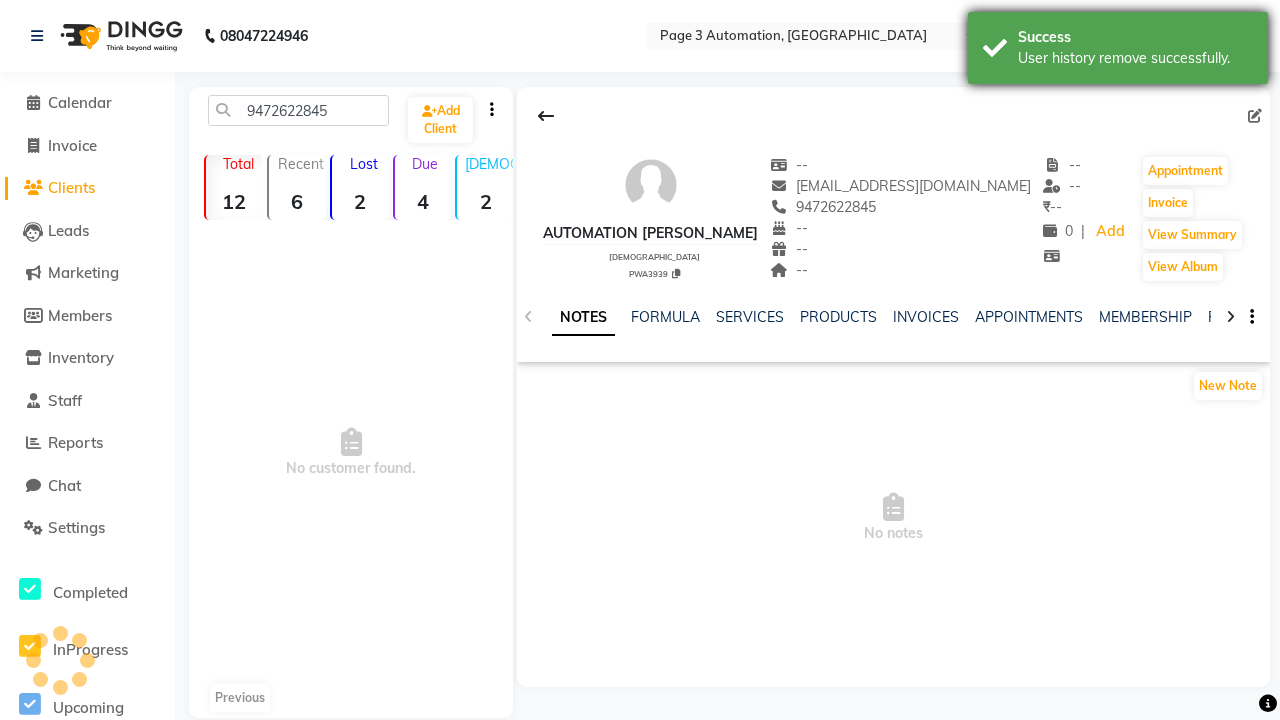 click on "User history remove successfully." at bounding box center (1135, 58) 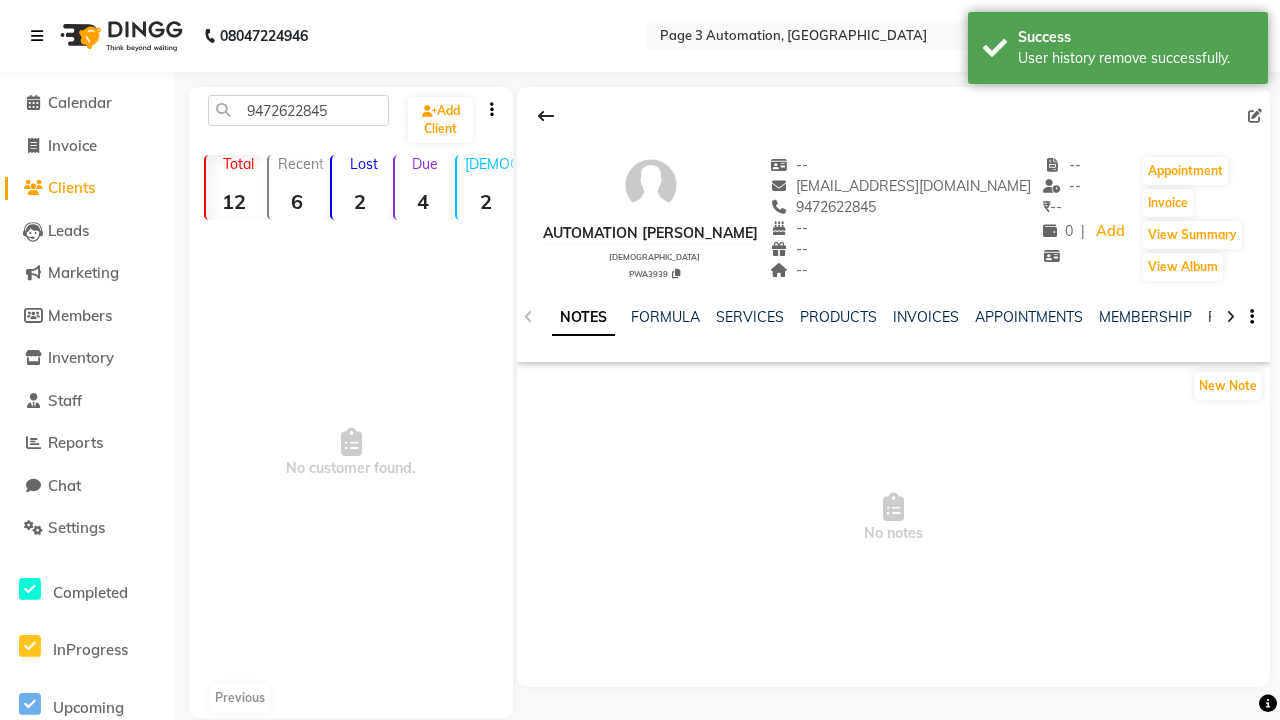 click at bounding box center (37, 36) 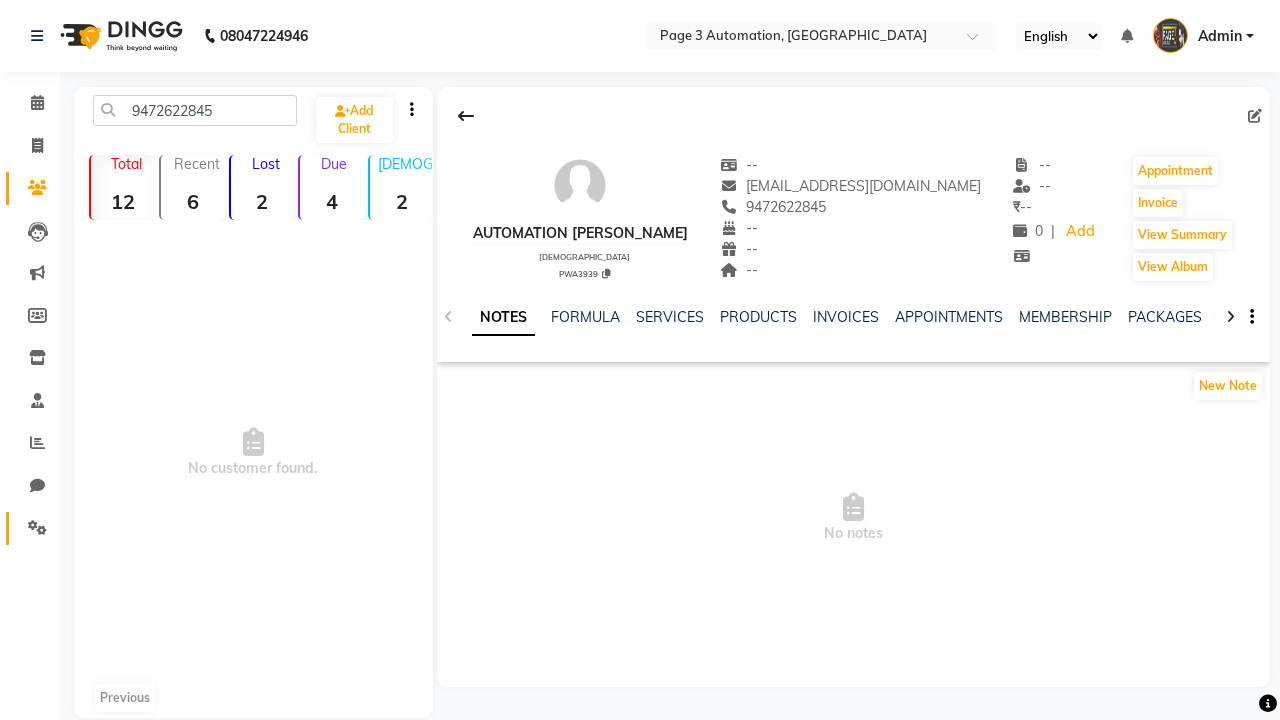 click 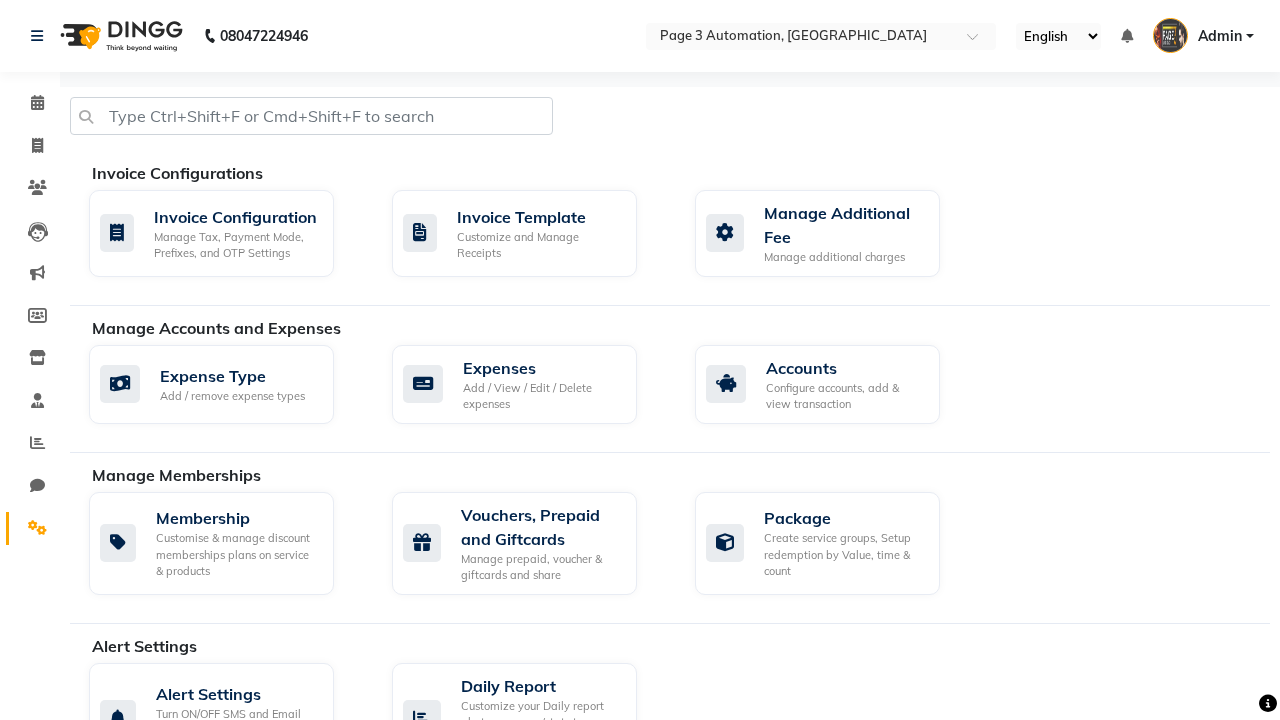 click on "Manage reset opening cash, change password." 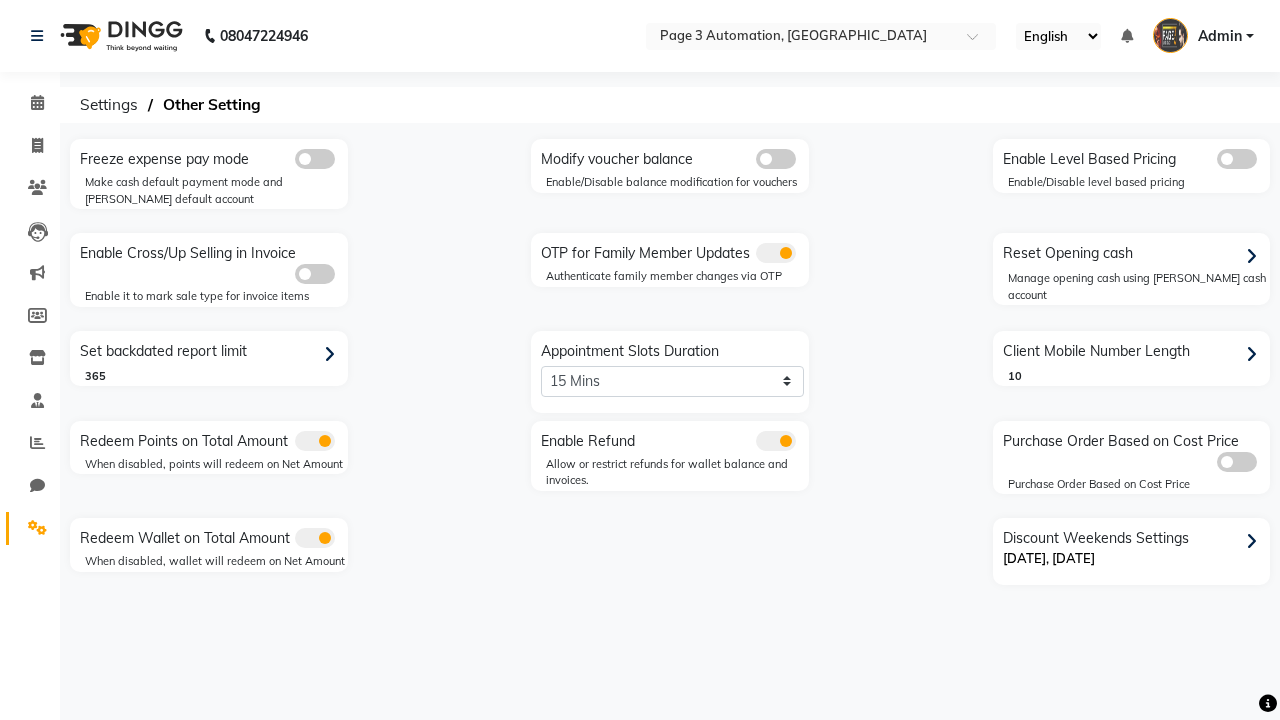 click 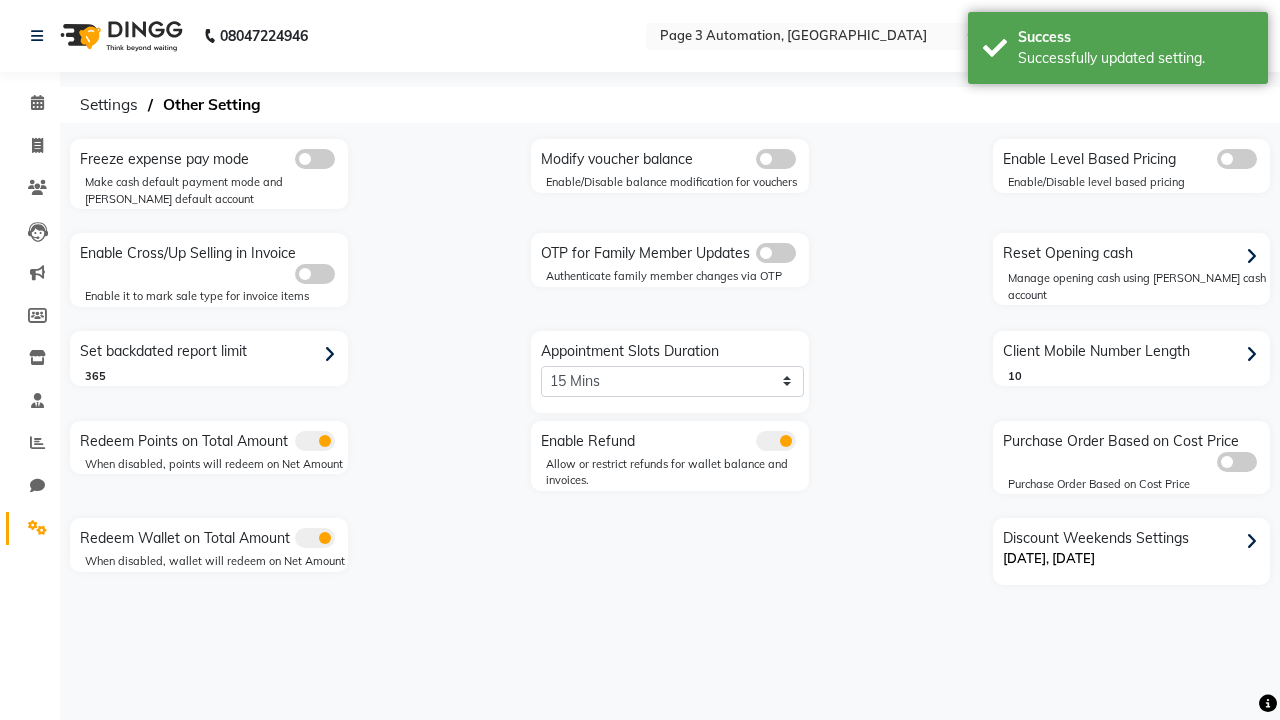 scroll, scrollTop: 0, scrollLeft: 5, axis: horizontal 